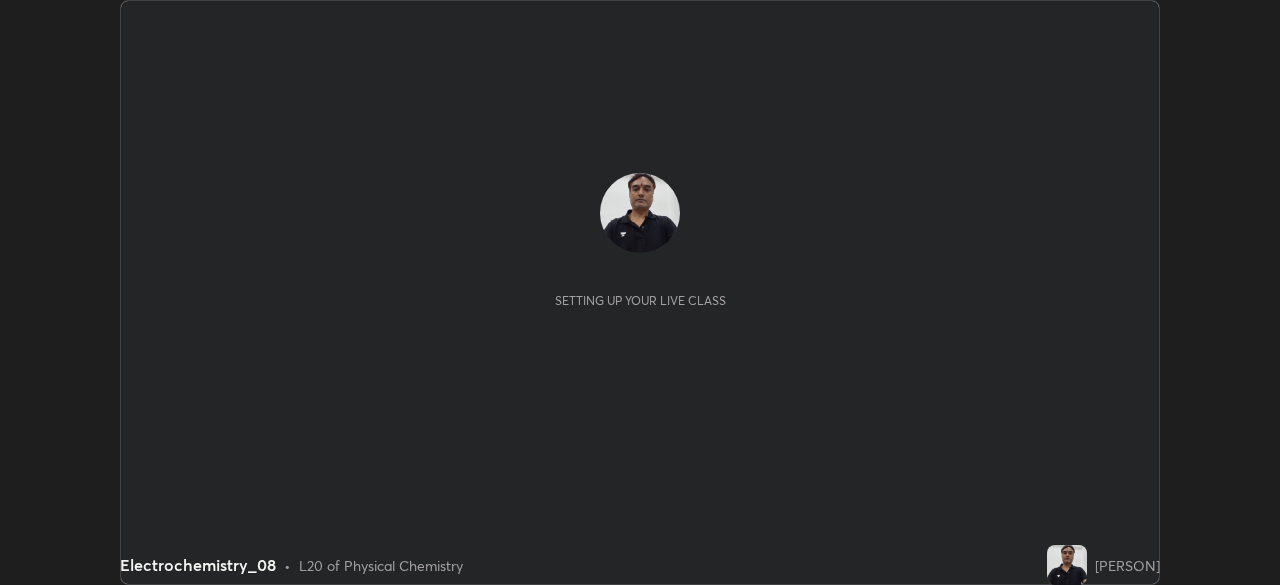 scroll, scrollTop: 0, scrollLeft: 0, axis: both 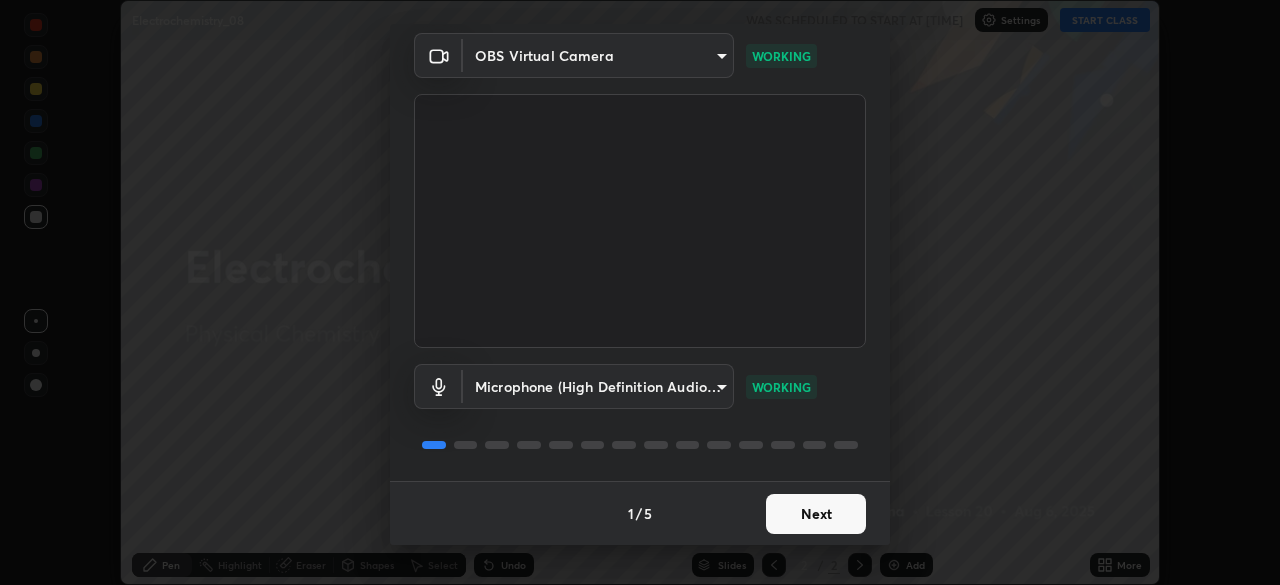 click on "Next" at bounding box center [816, 514] 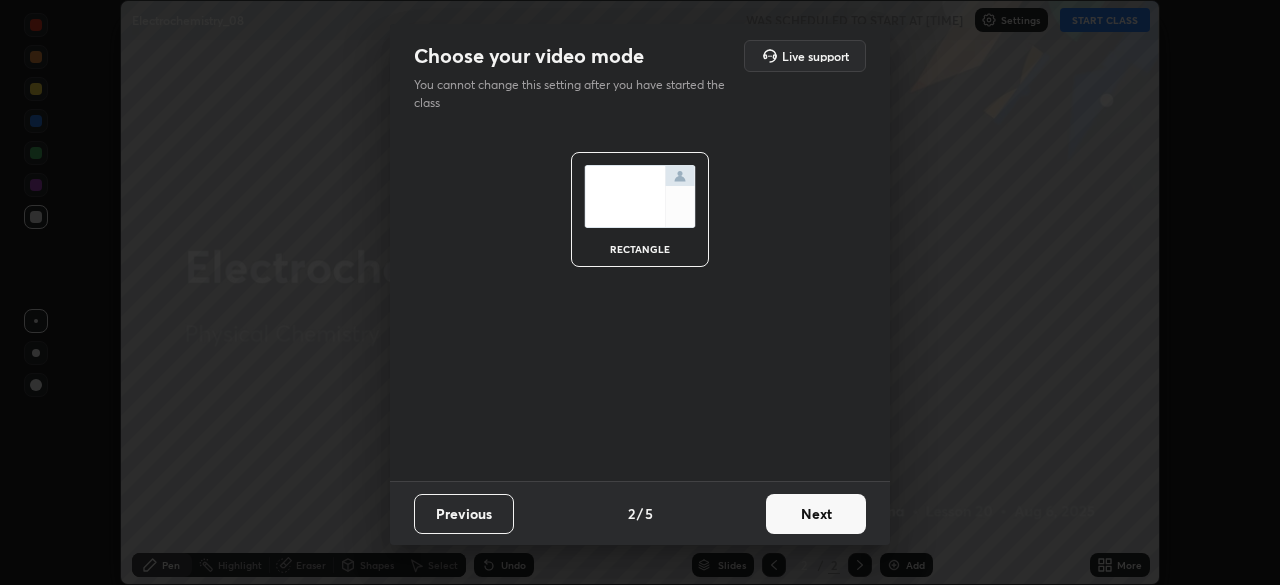 click on "Next" at bounding box center [816, 514] 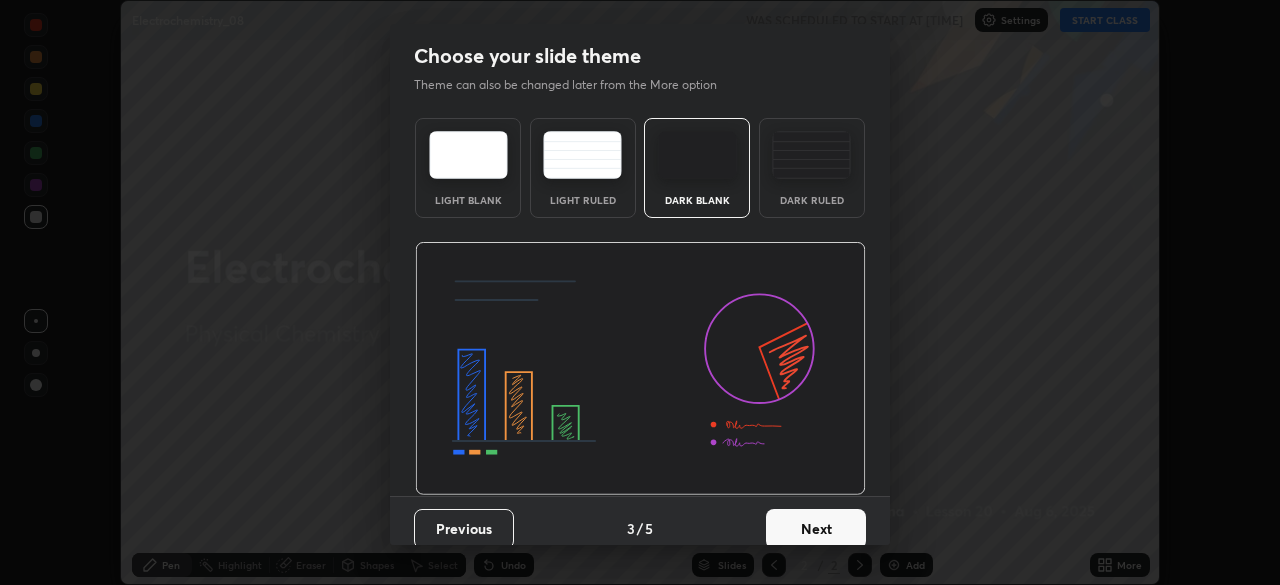 click on "Next" at bounding box center (816, 529) 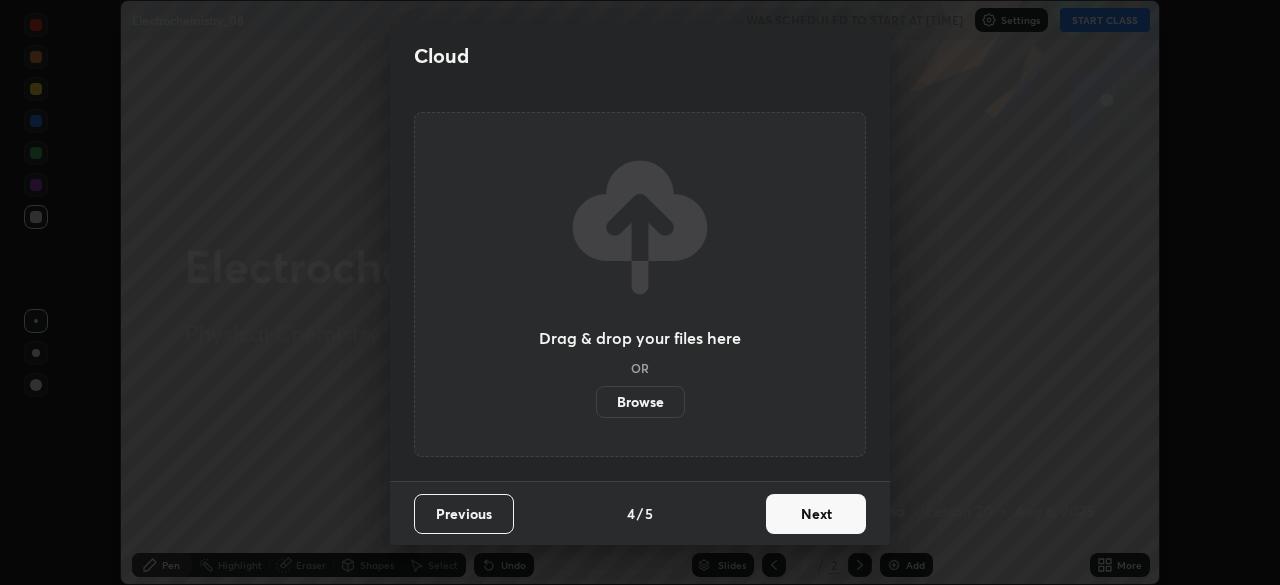 click on "Next" at bounding box center [816, 514] 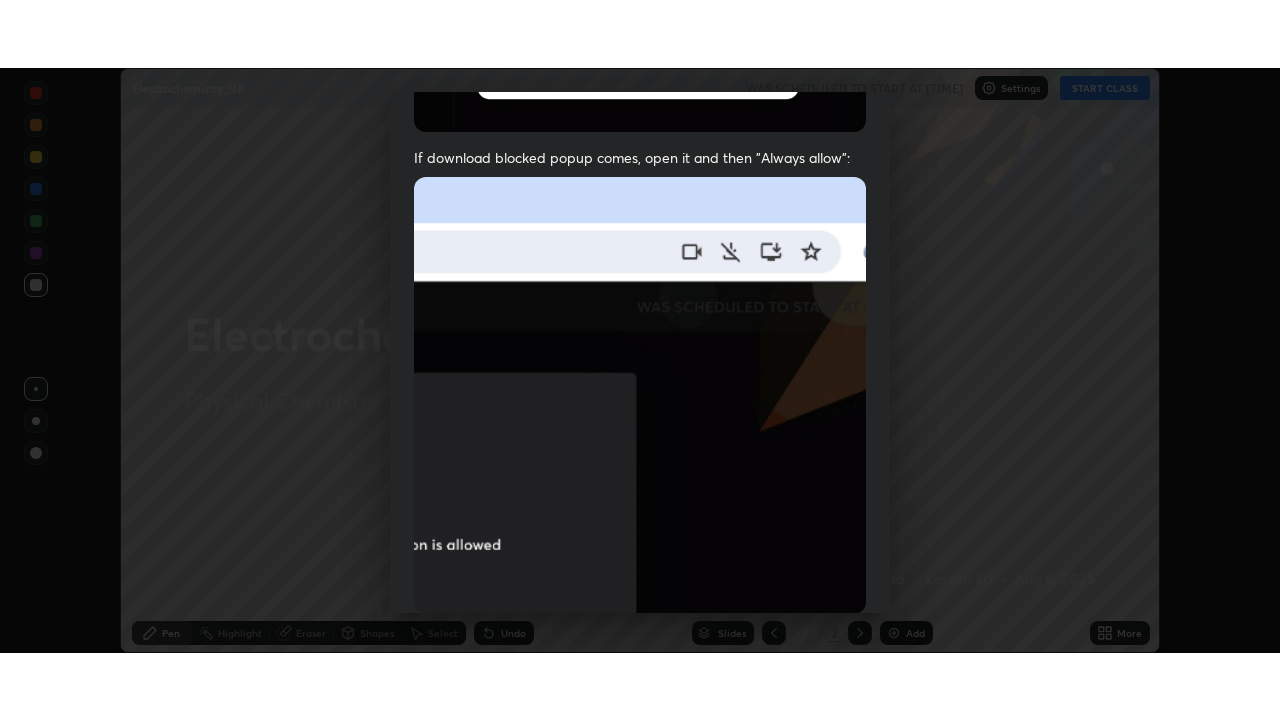 scroll, scrollTop: 479, scrollLeft: 0, axis: vertical 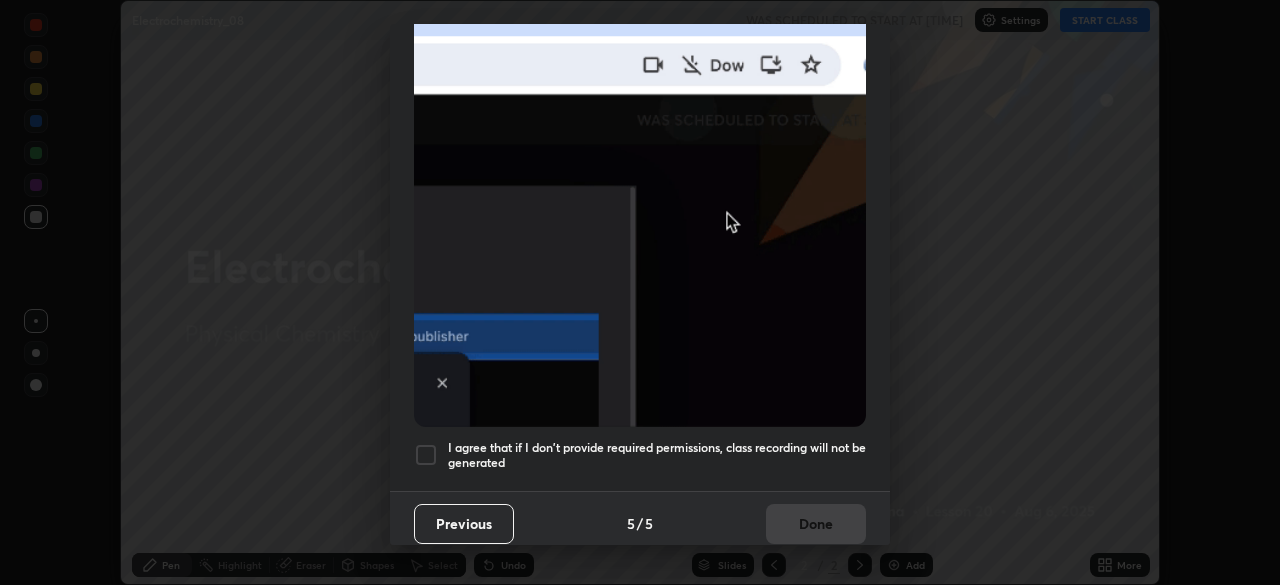 click at bounding box center (426, 455) 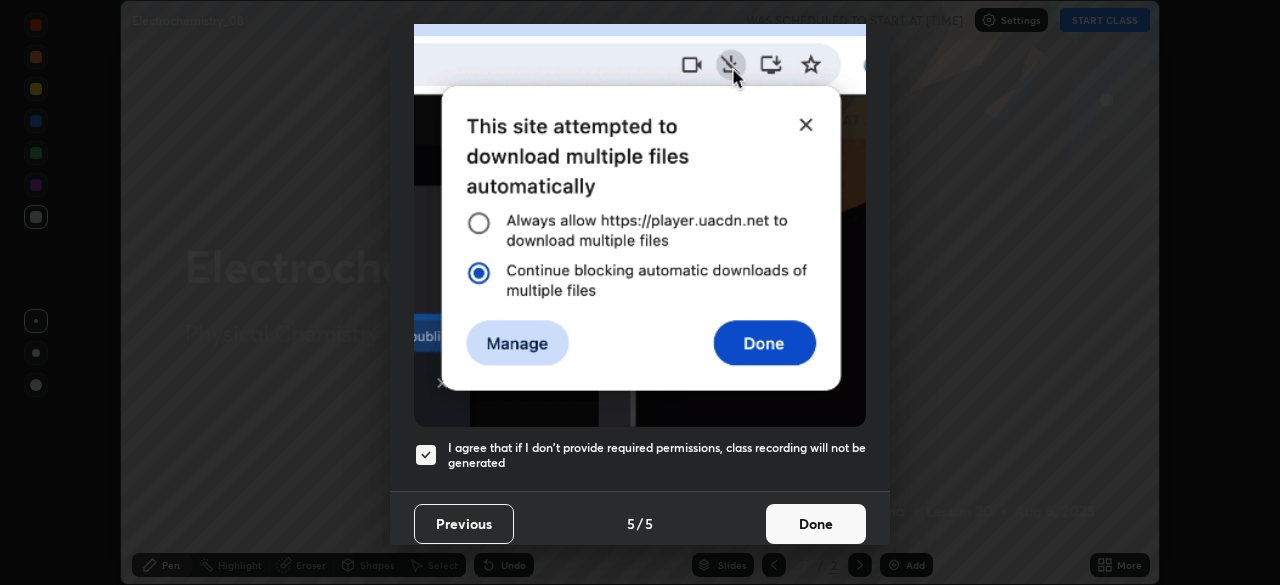 click on "Done" at bounding box center [816, 524] 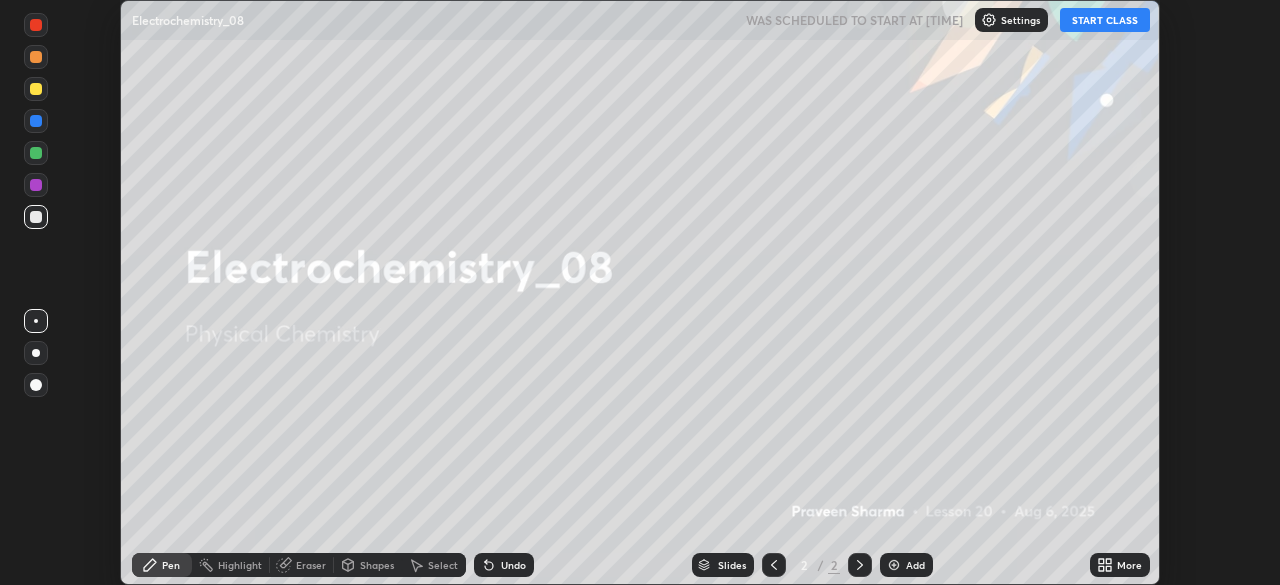 click 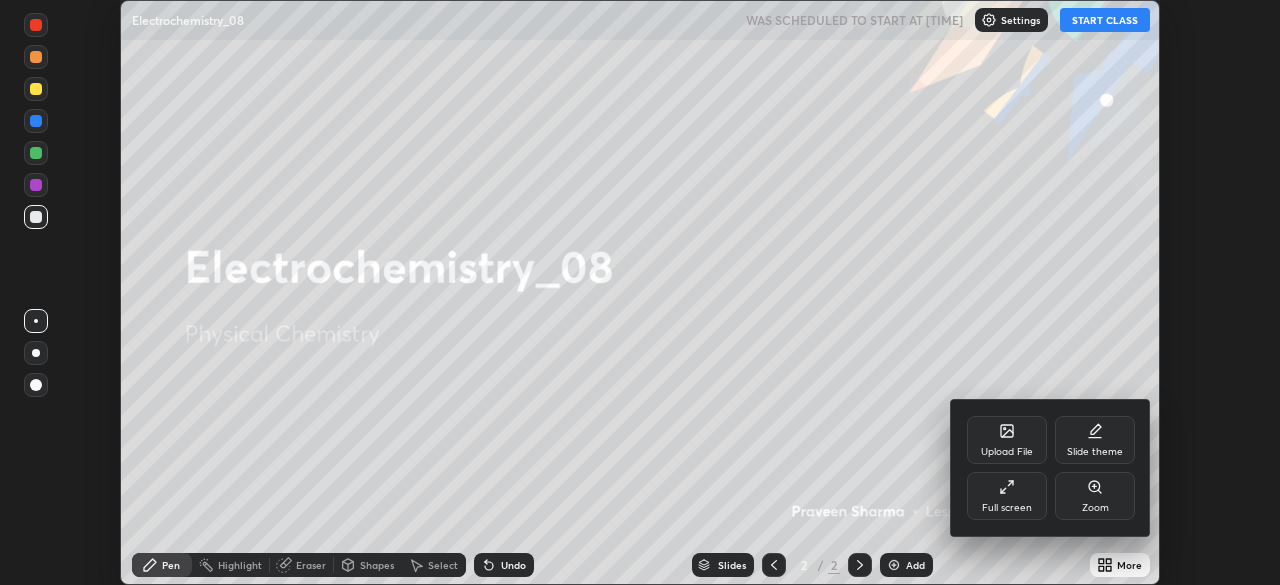 click 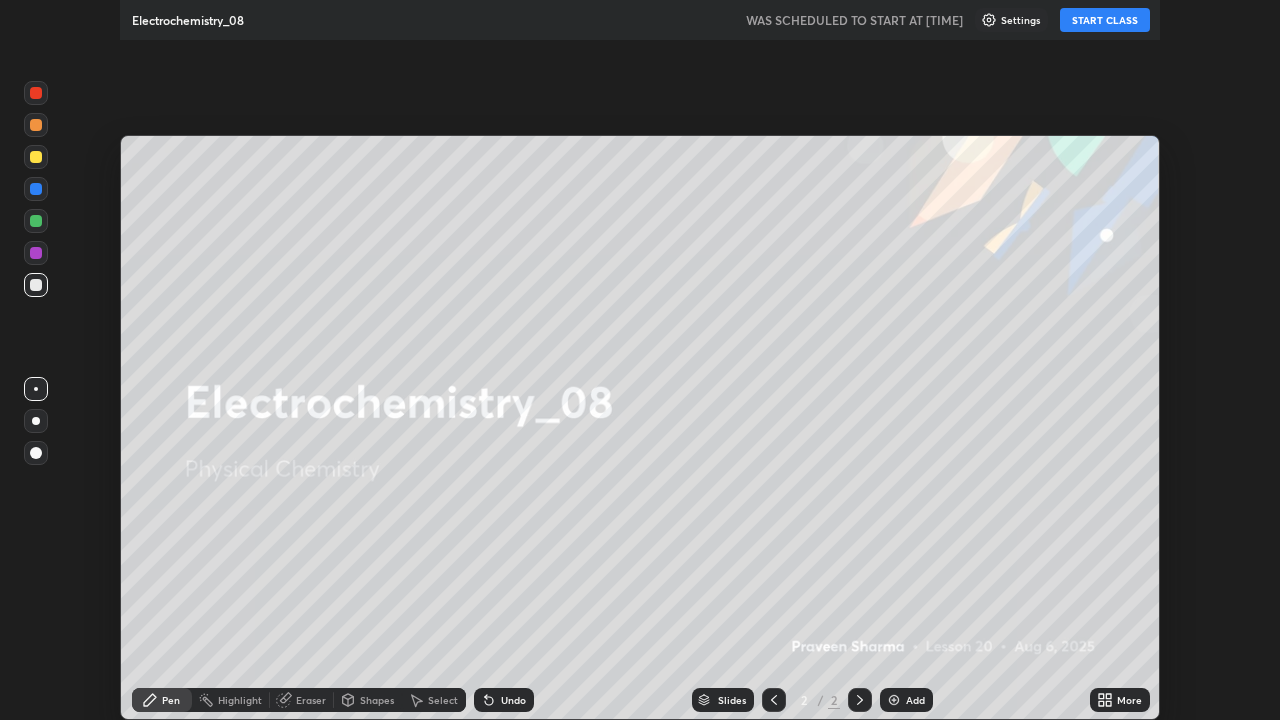 scroll, scrollTop: 99280, scrollLeft: 98720, axis: both 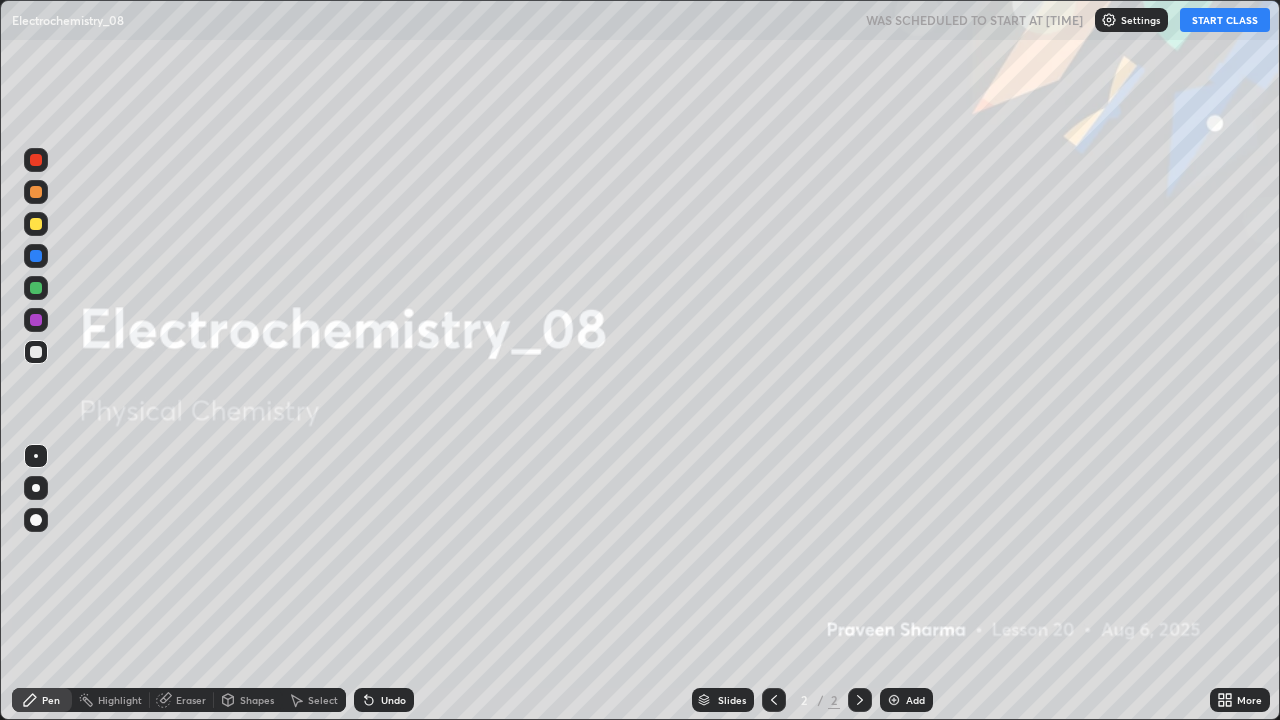 click on "START CLASS" at bounding box center [1225, 20] 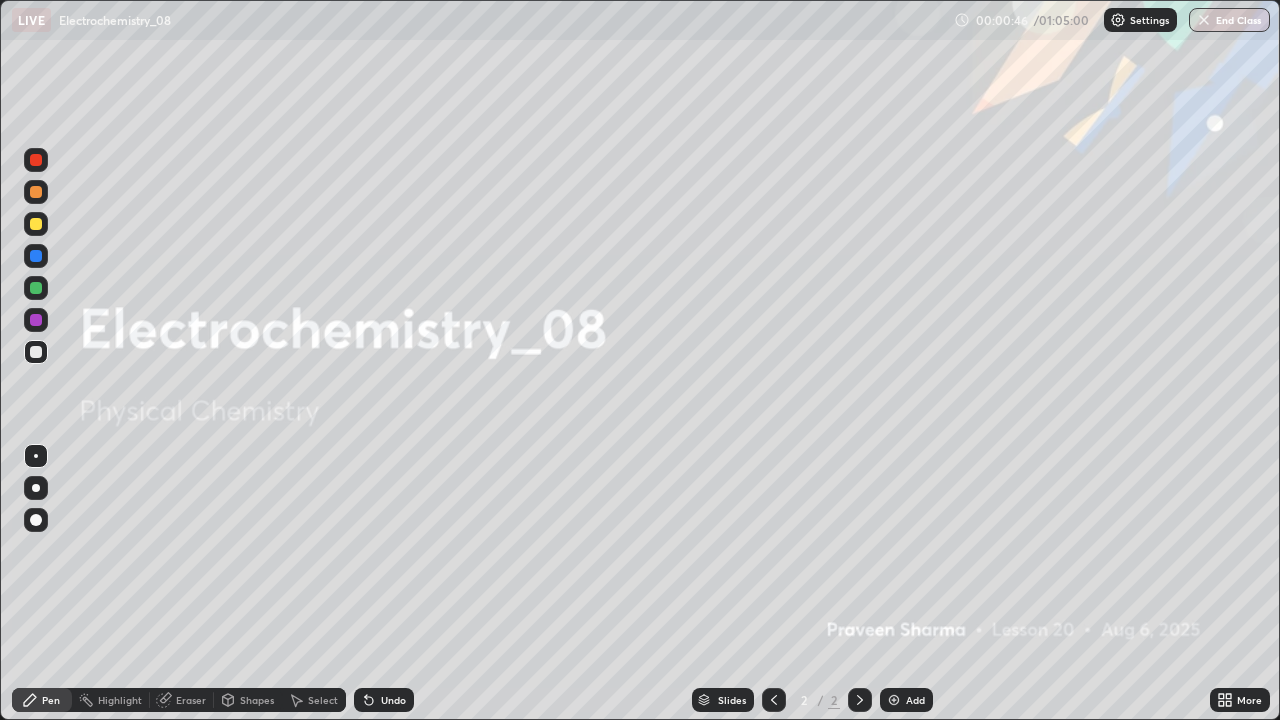 click on "Add" at bounding box center (915, 700) 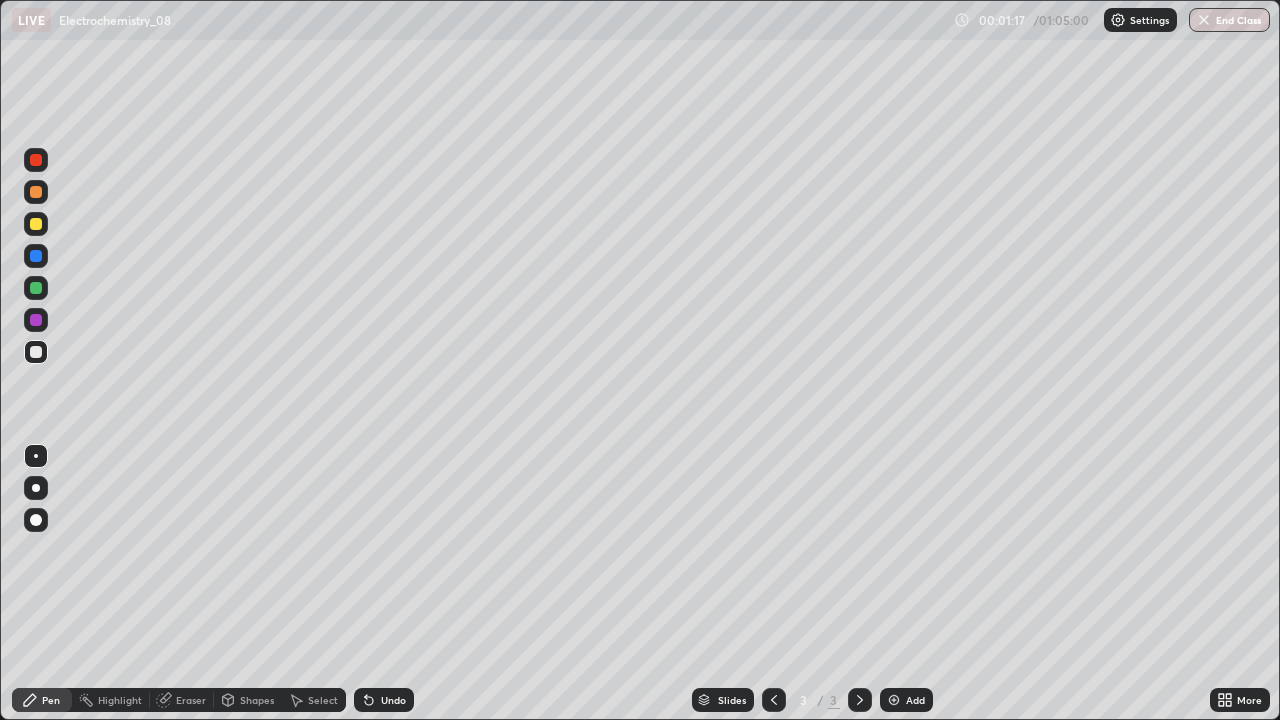 click on "Undo" at bounding box center (393, 700) 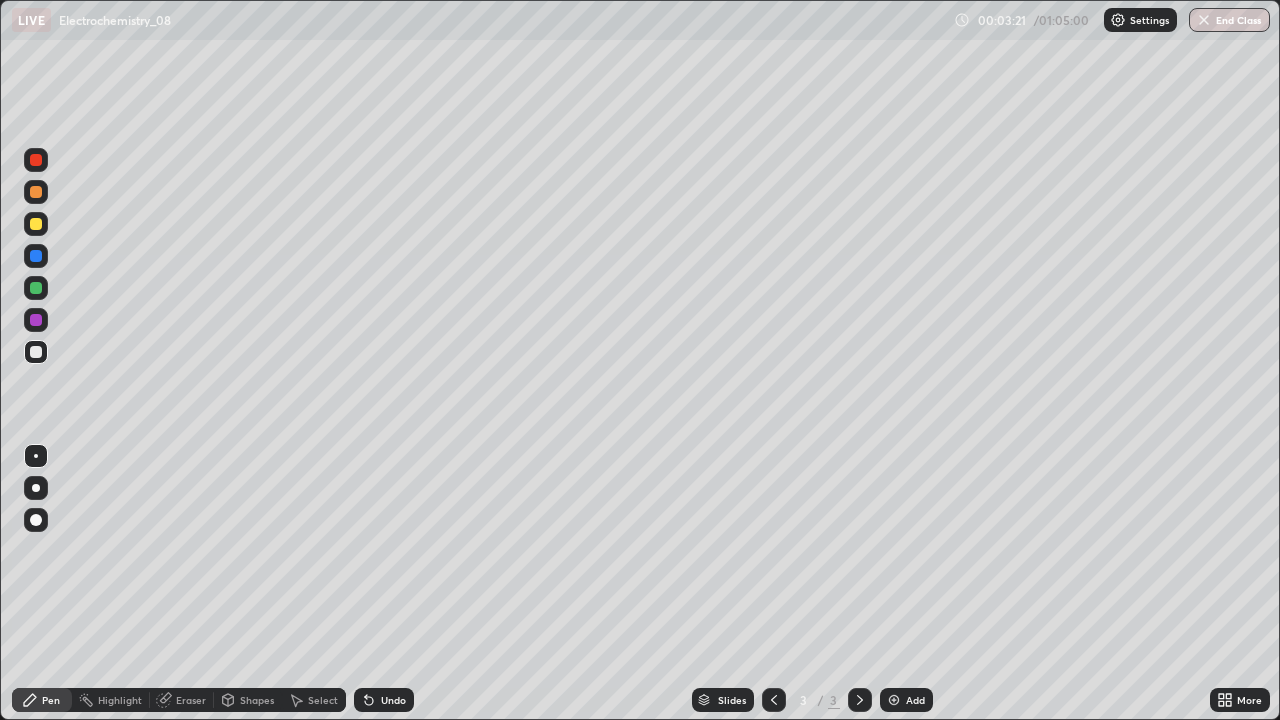 click on "Undo" at bounding box center (393, 700) 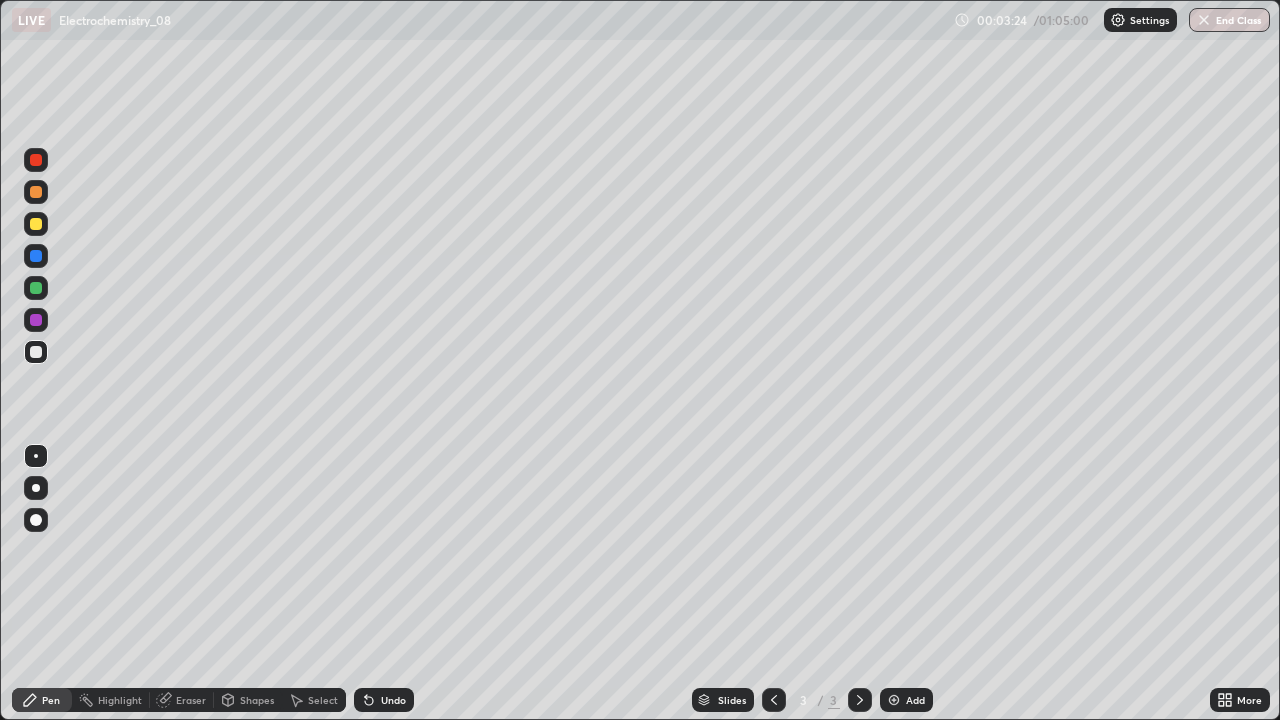 click on "Undo" at bounding box center [384, 700] 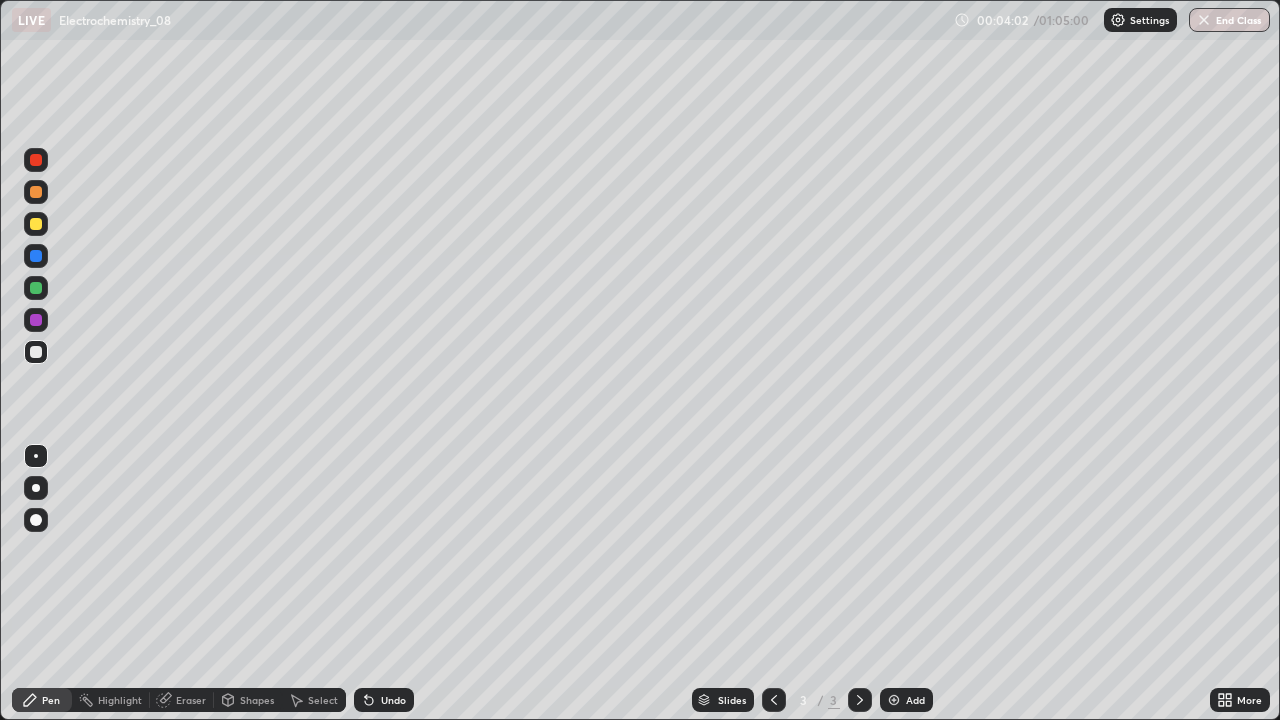 click at bounding box center (36, 224) 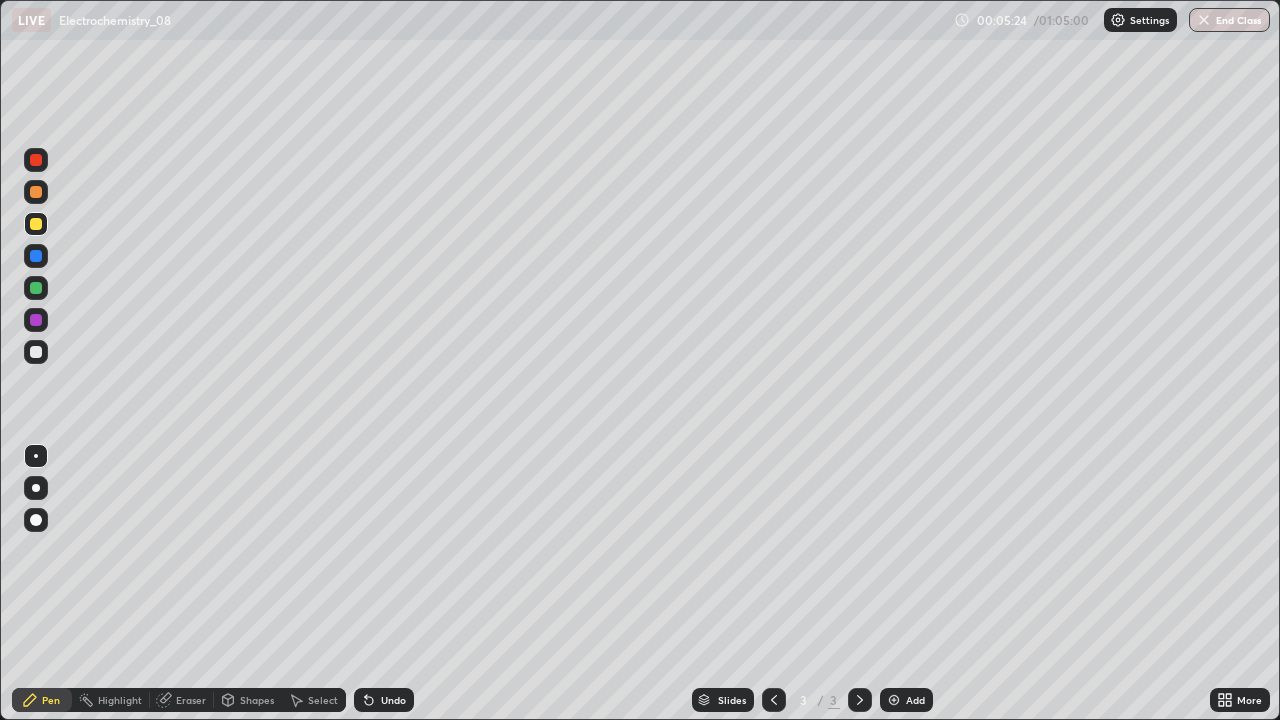 click at bounding box center (894, 700) 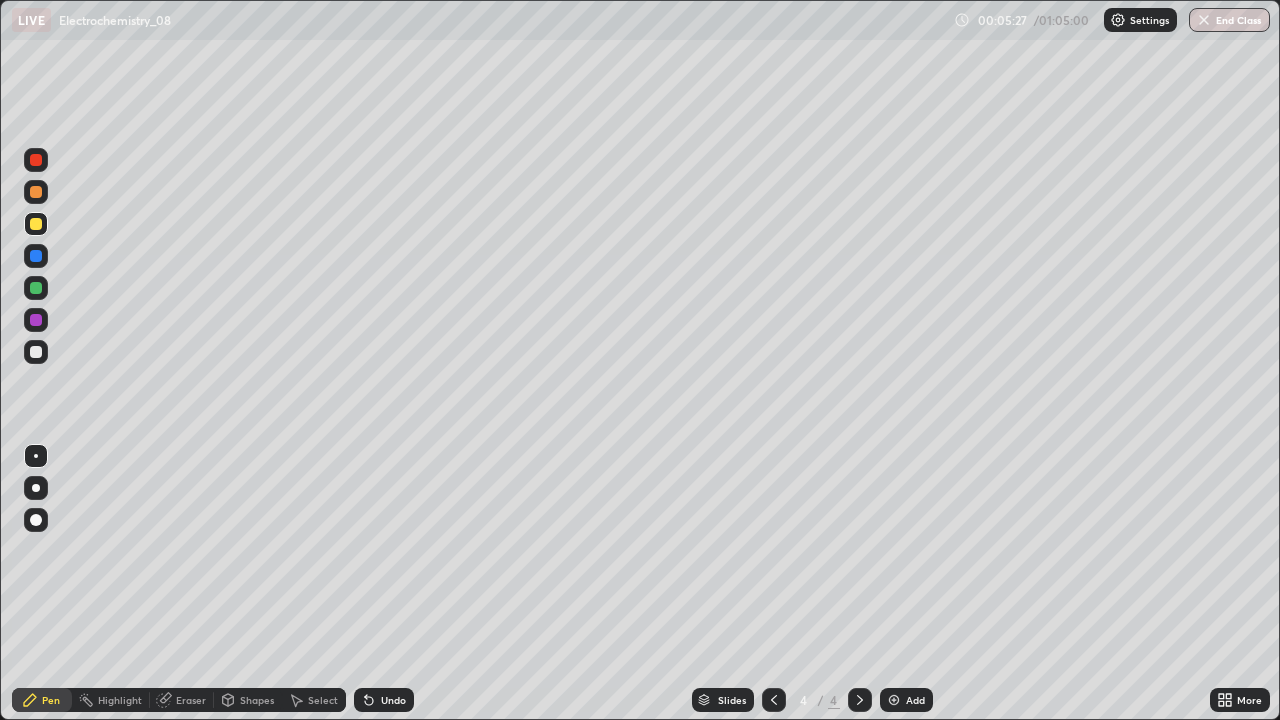 click at bounding box center [36, 352] 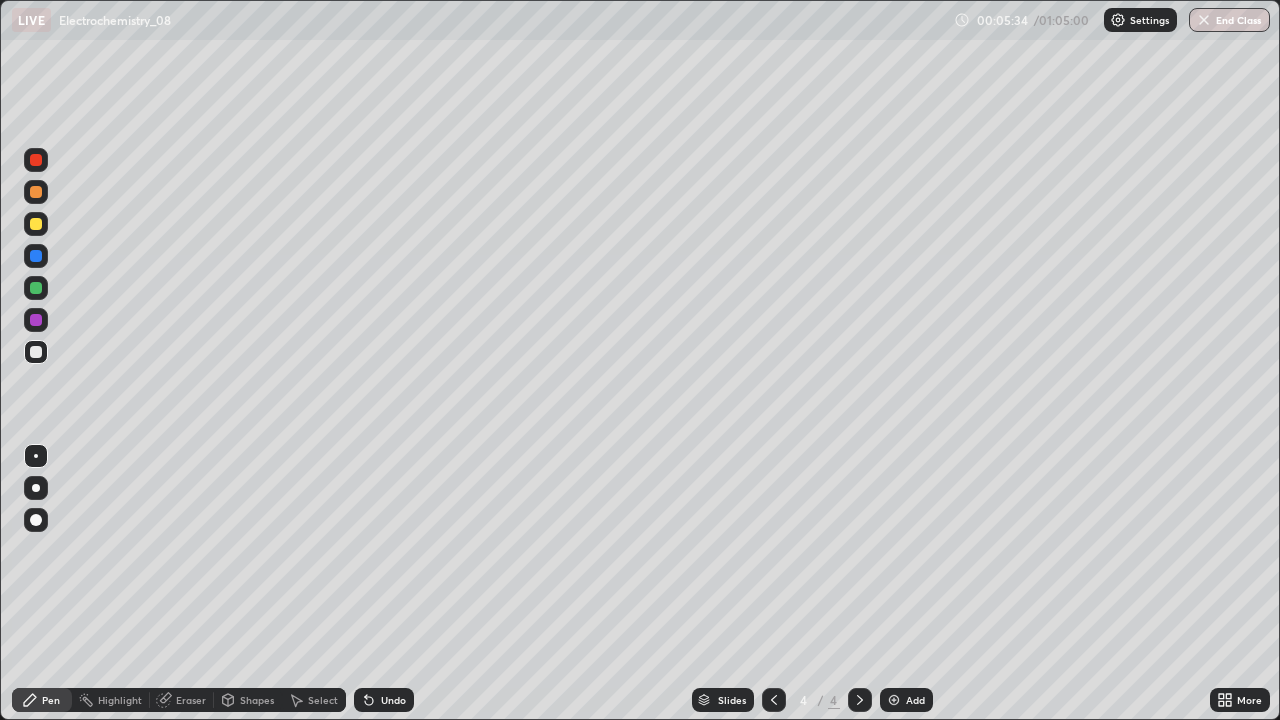 click 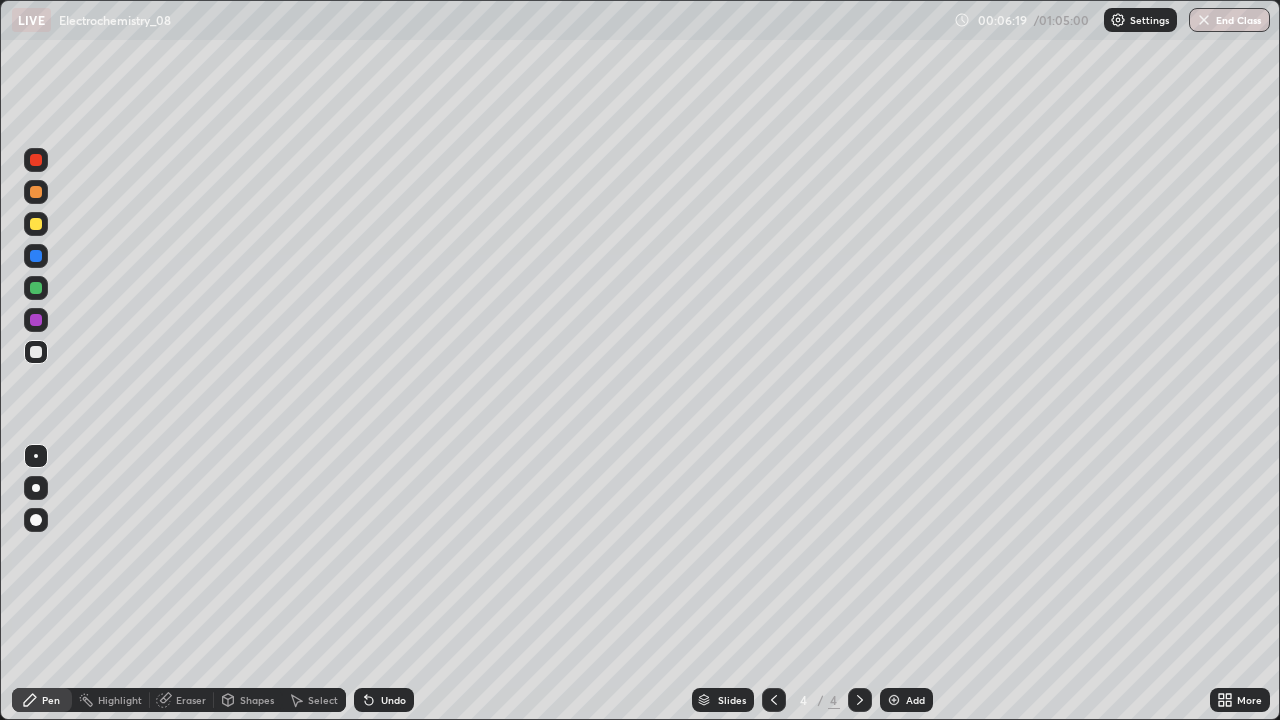 click on "Undo" at bounding box center (384, 700) 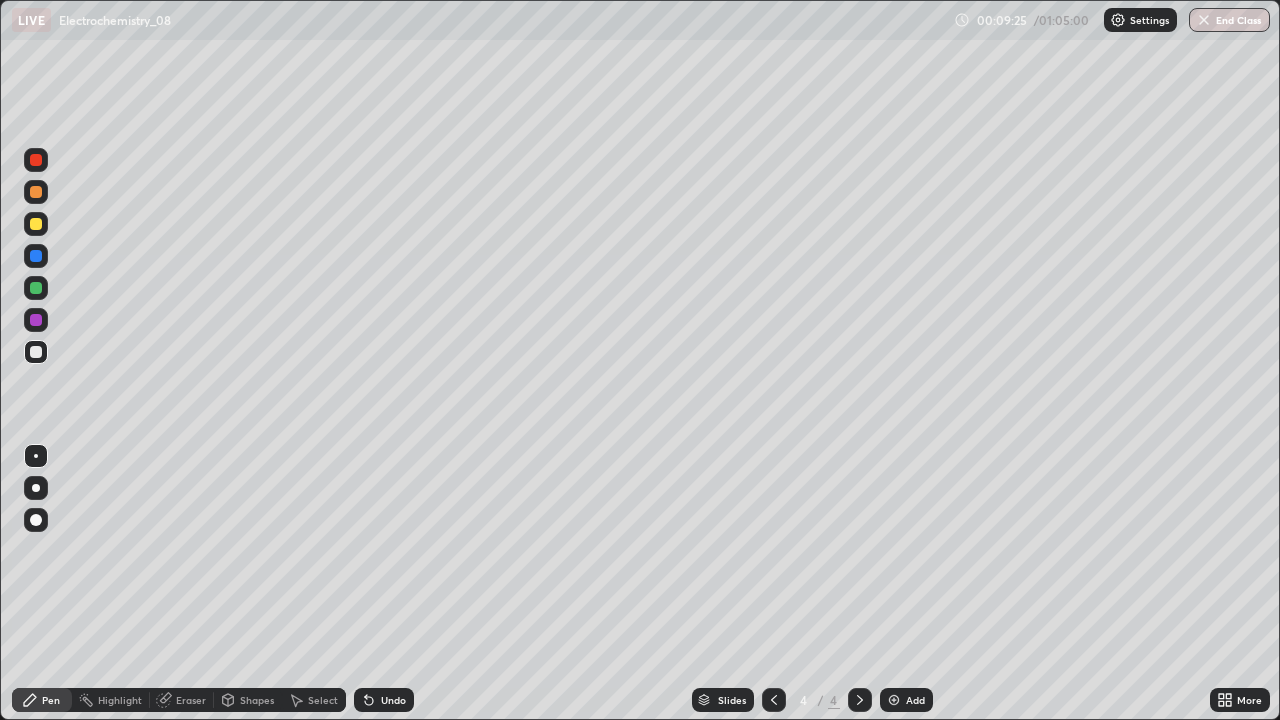 click at bounding box center (36, 224) 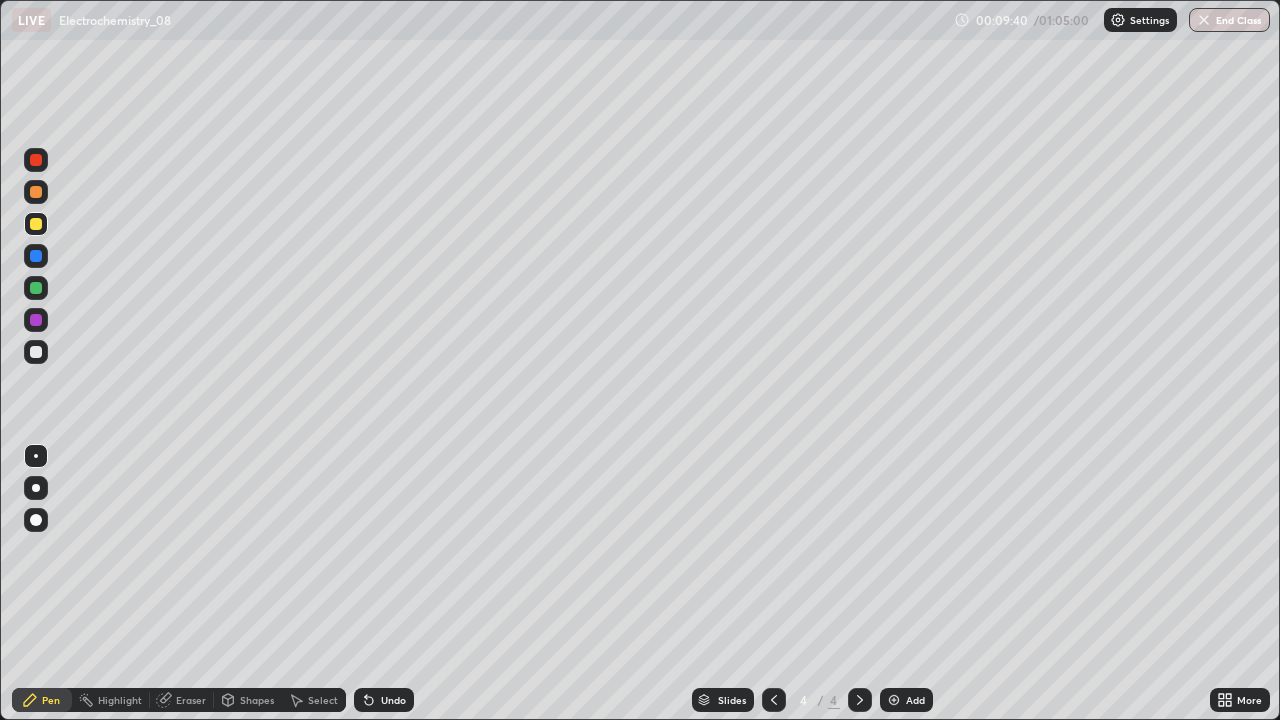 click at bounding box center [36, 352] 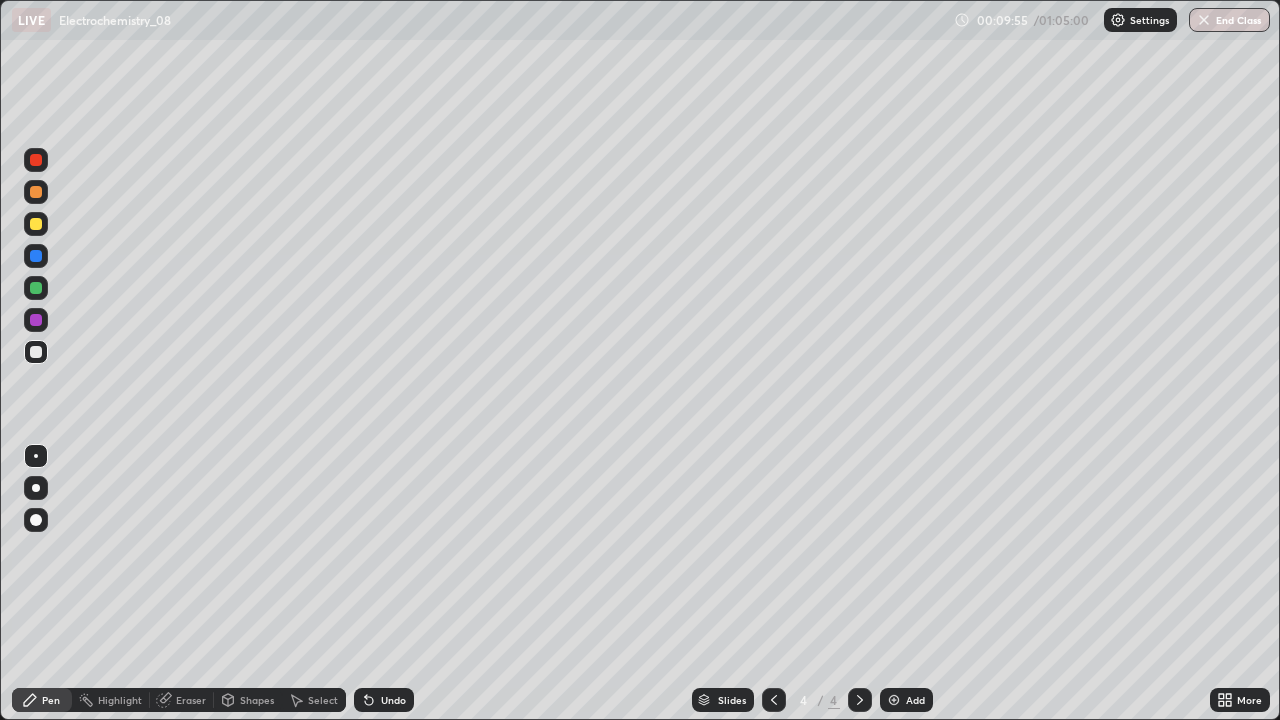 click at bounding box center (36, 288) 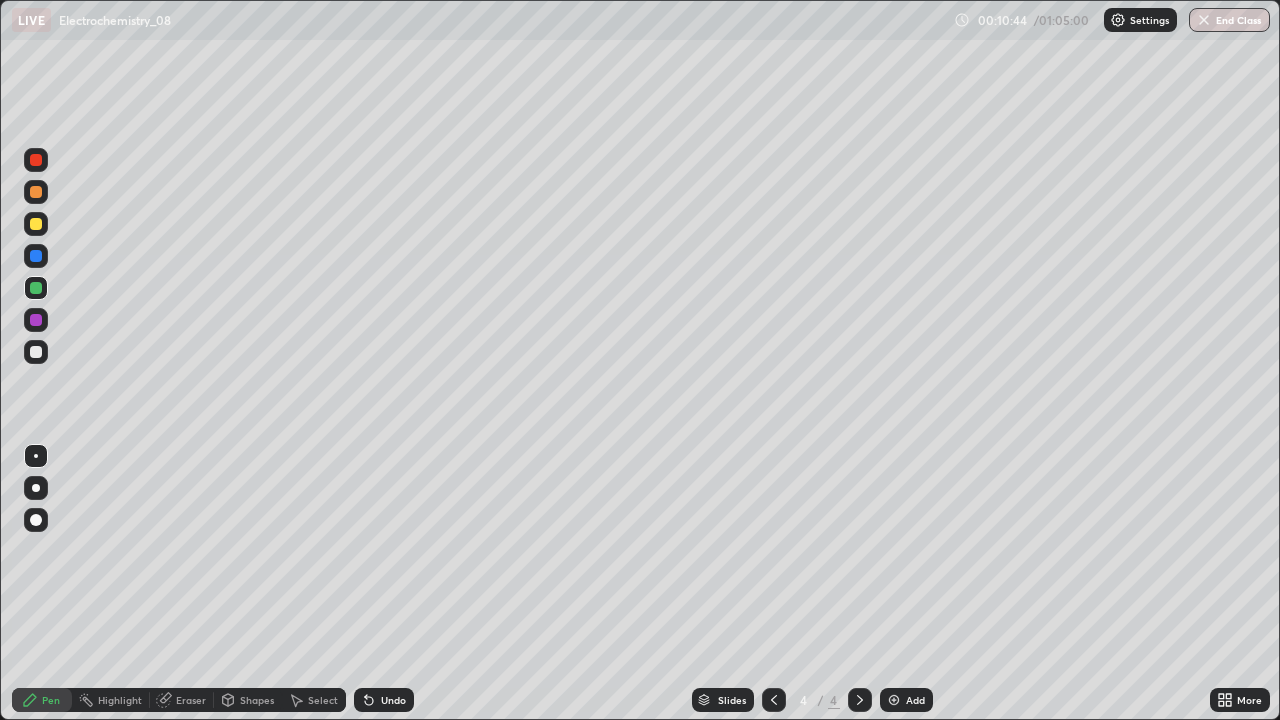 click on "Undo" at bounding box center (393, 700) 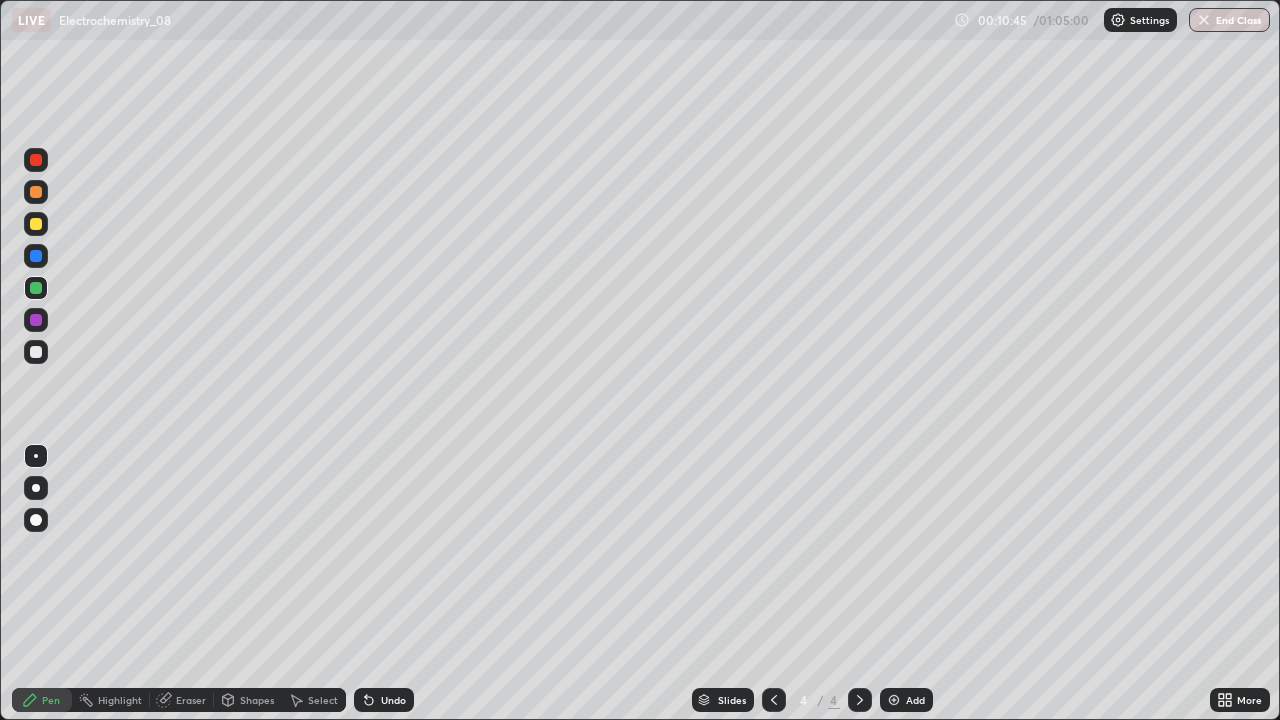 click on "Undo" at bounding box center [393, 700] 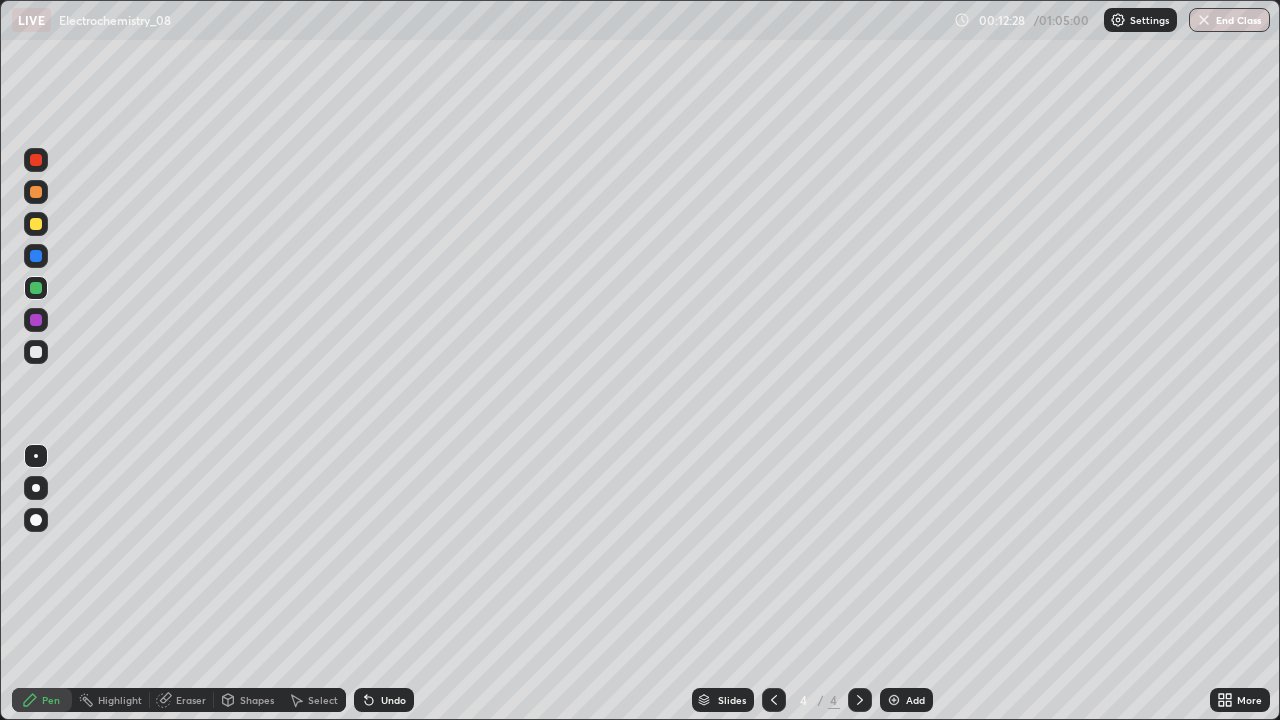 click on "Undo" at bounding box center (393, 700) 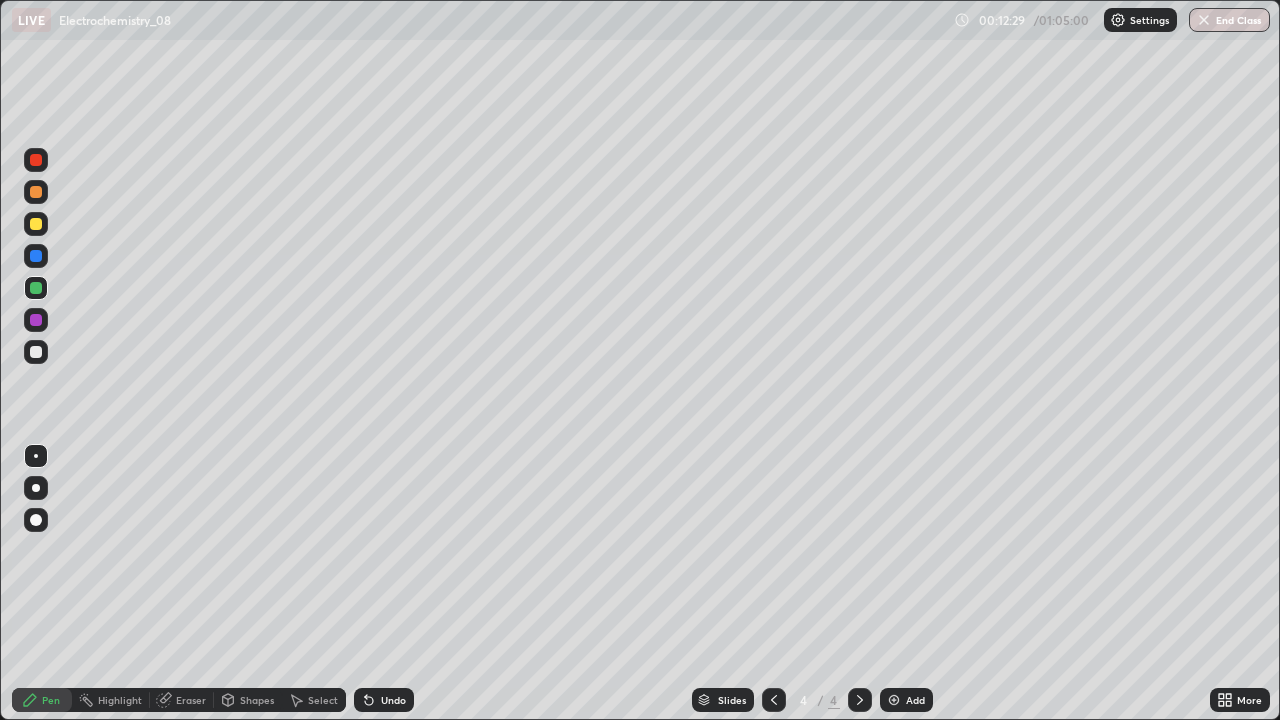 click on "Undo" at bounding box center (393, 700) 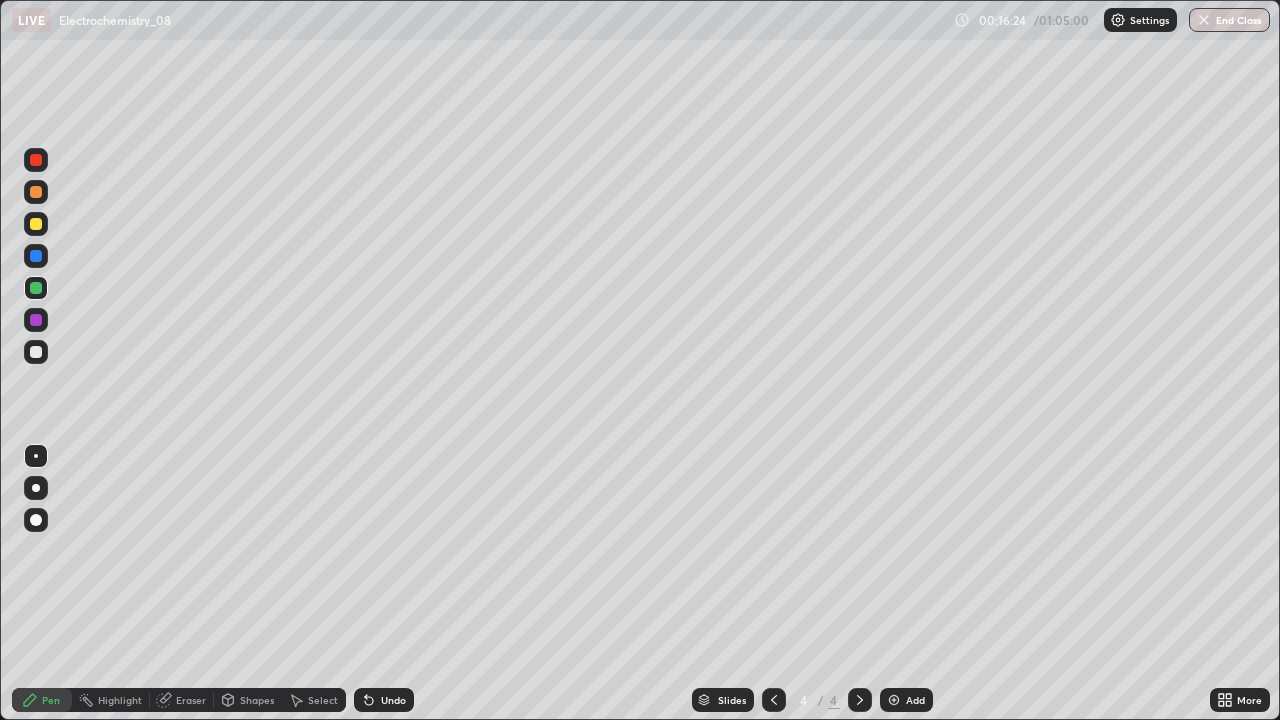 click at bounding box center (894, 700) 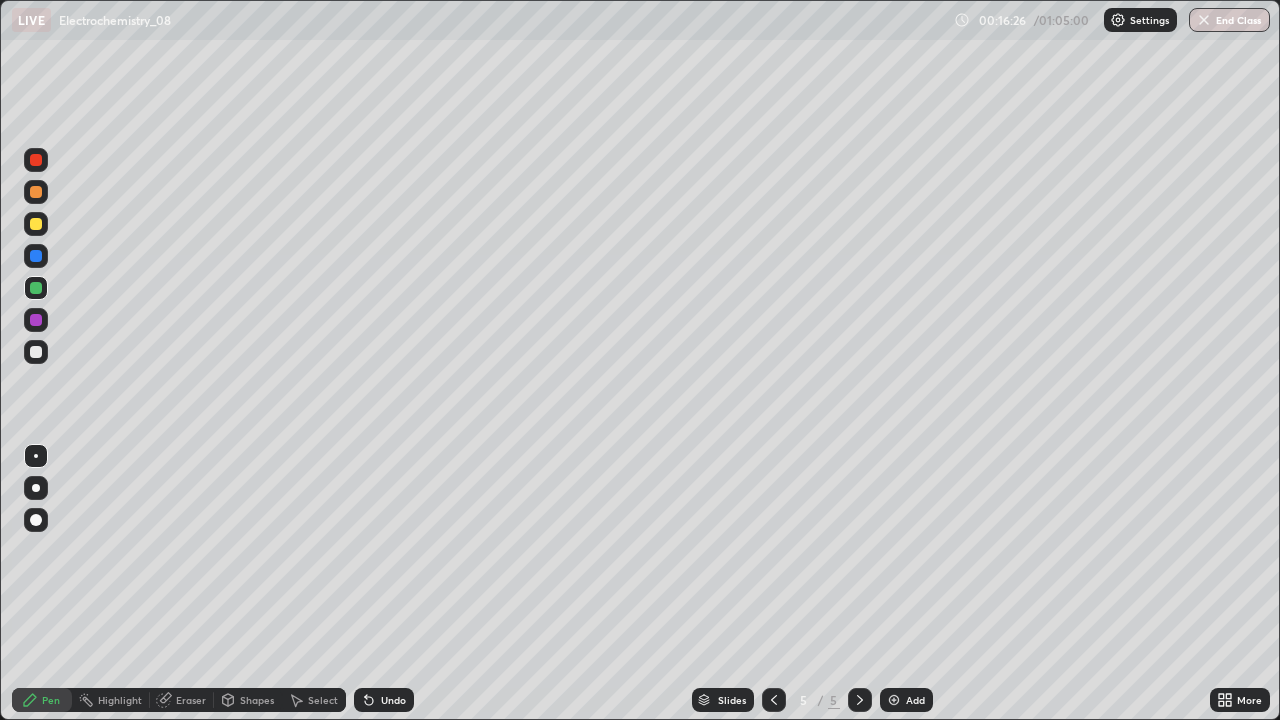 click at bounding box center [36, 352] 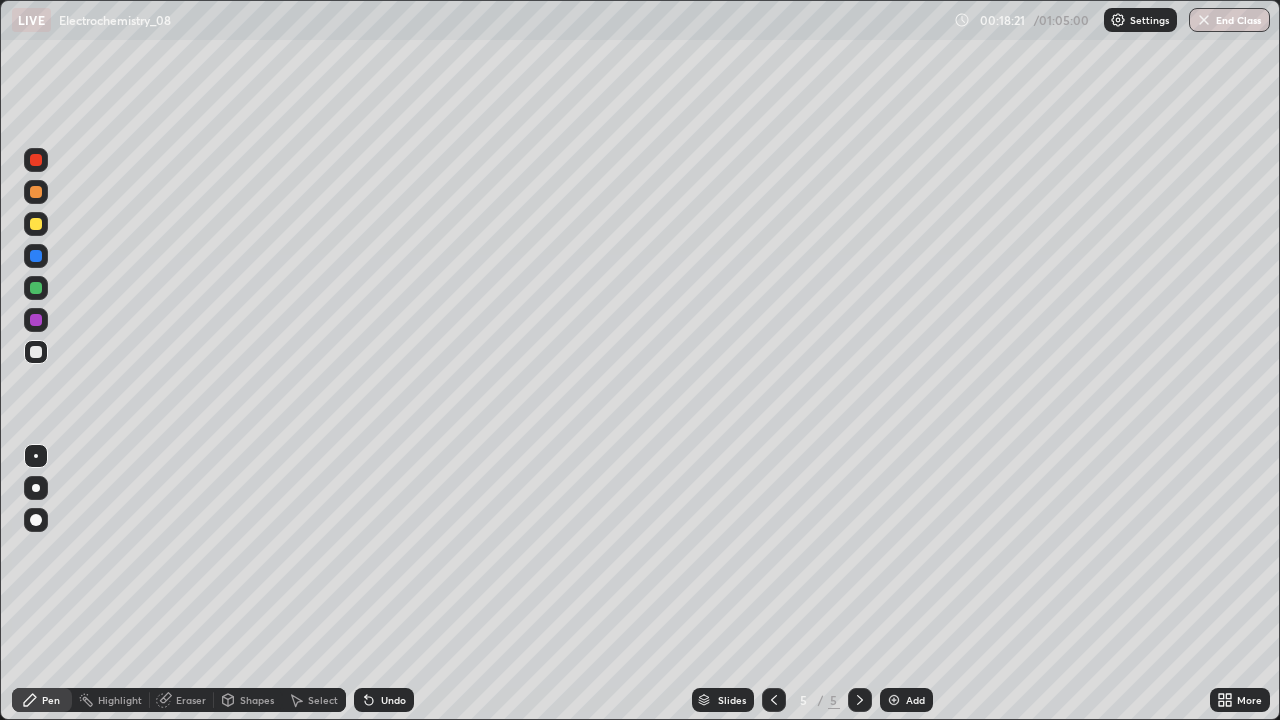 click 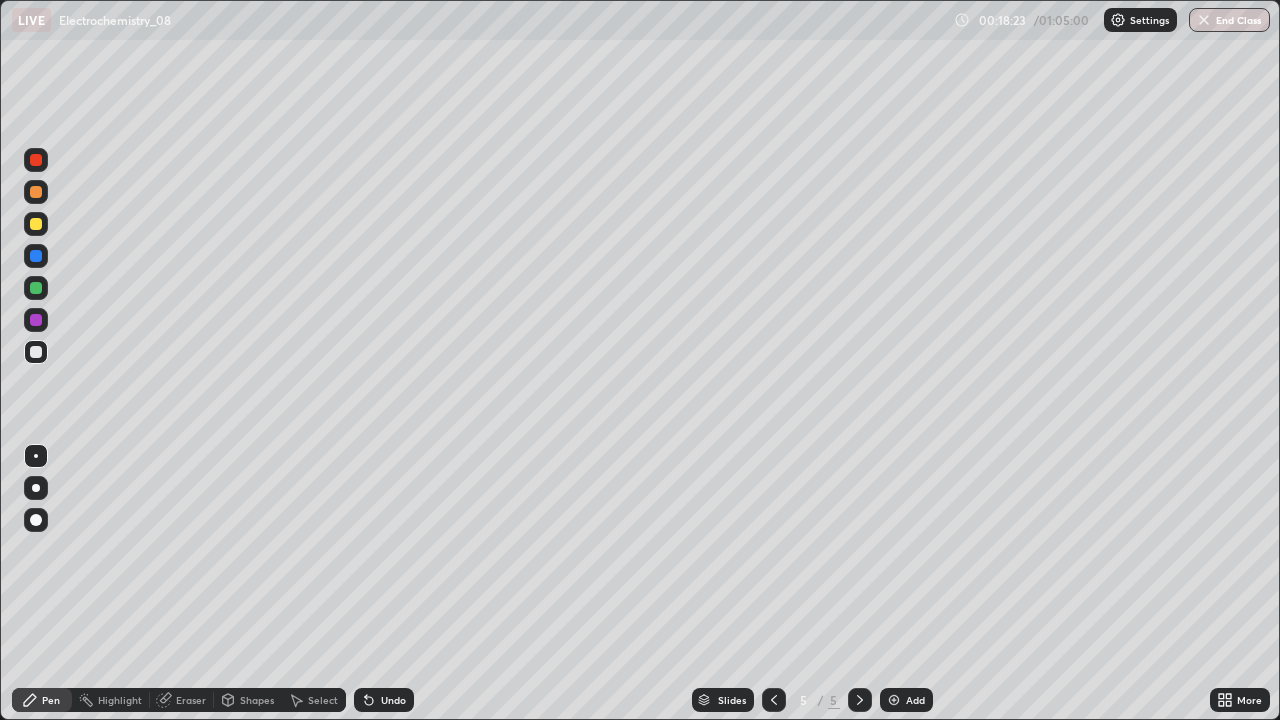 click on "Undo" at bounding box center [393, 700] 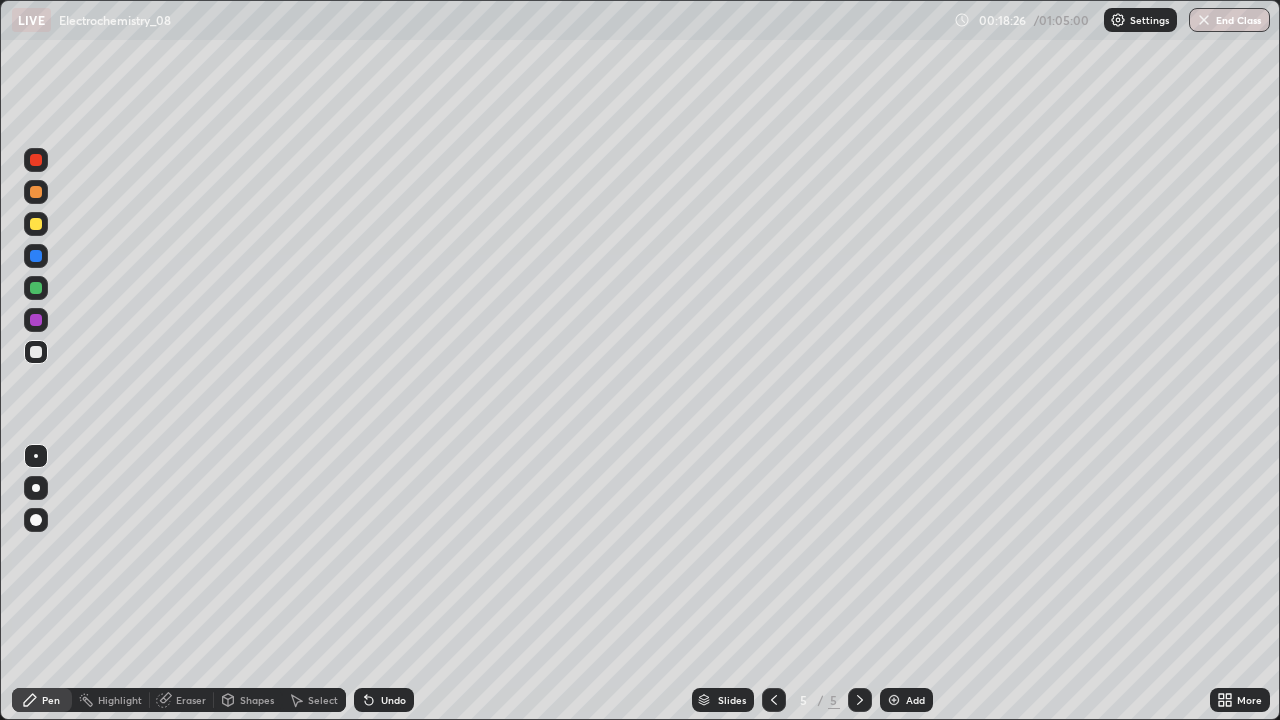 click on "Undo" at bounding box center [384, 700] 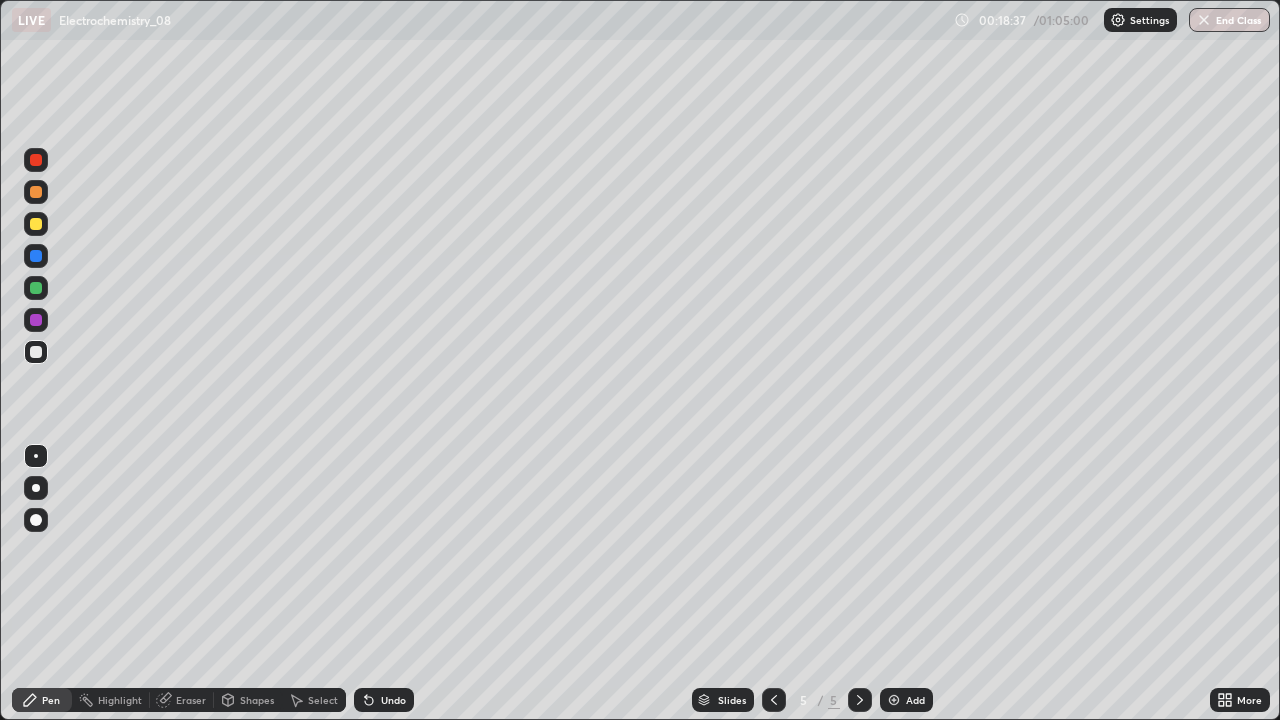 click at bounding box center (36, 256) 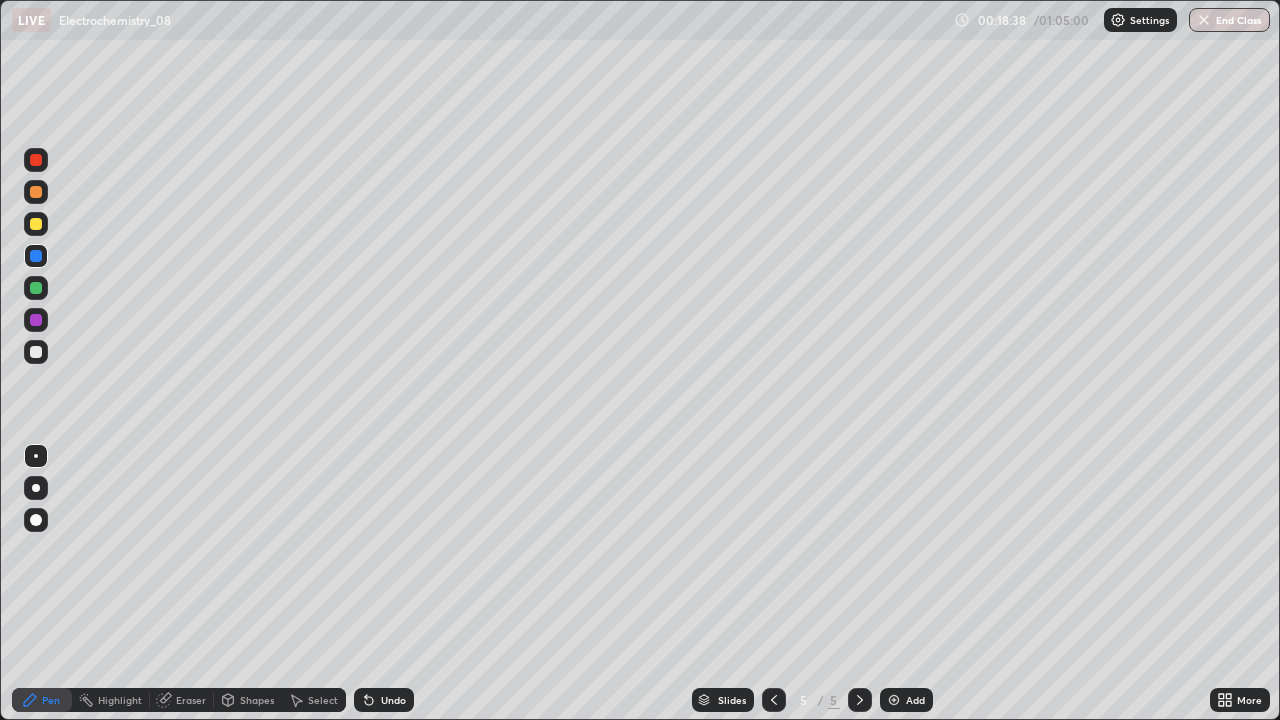 click at bounding box center (36, 224) 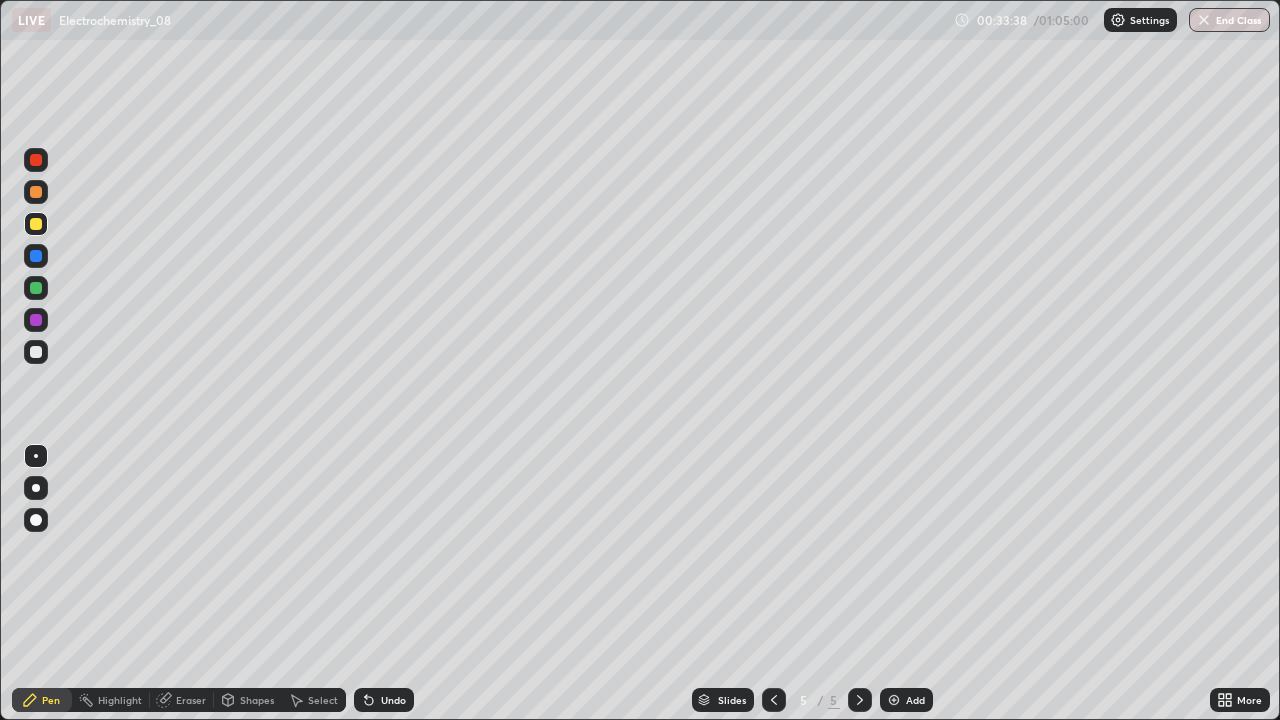 click at bounding box center [894, 700] 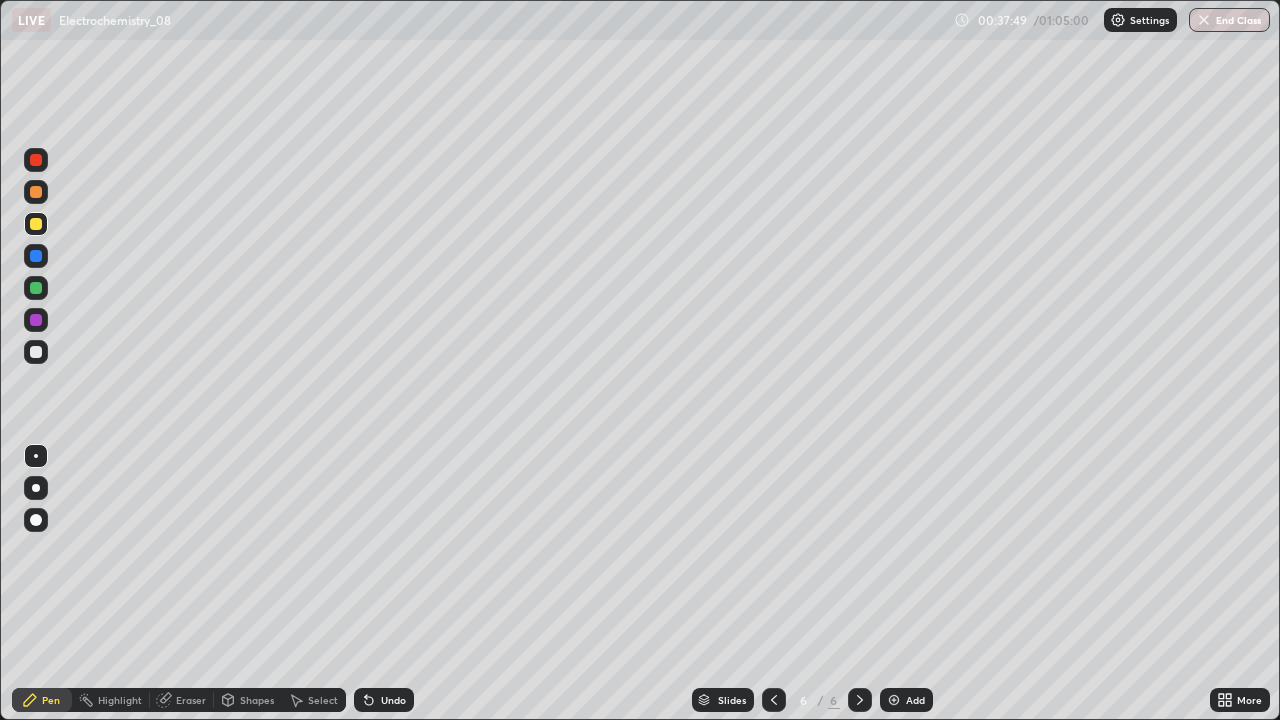 click at bounding box center (36, 352) 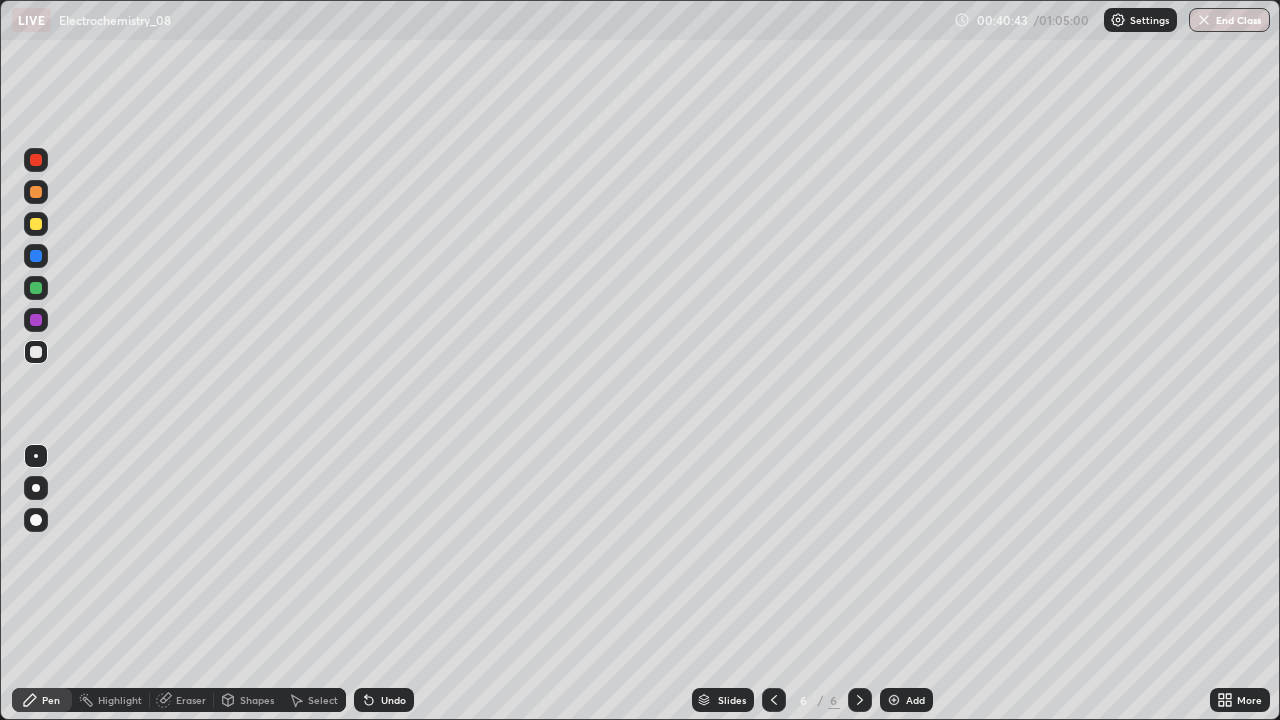 click 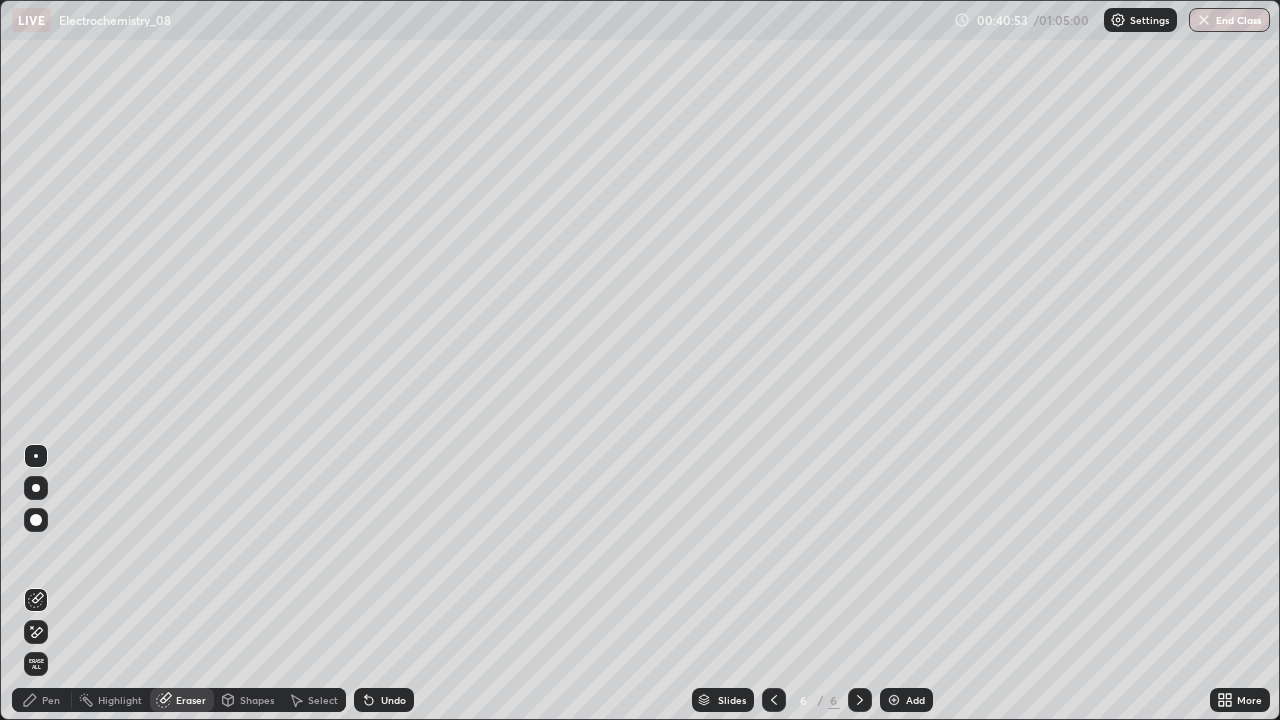 click on "Pen" at bounding box center [42, 700] 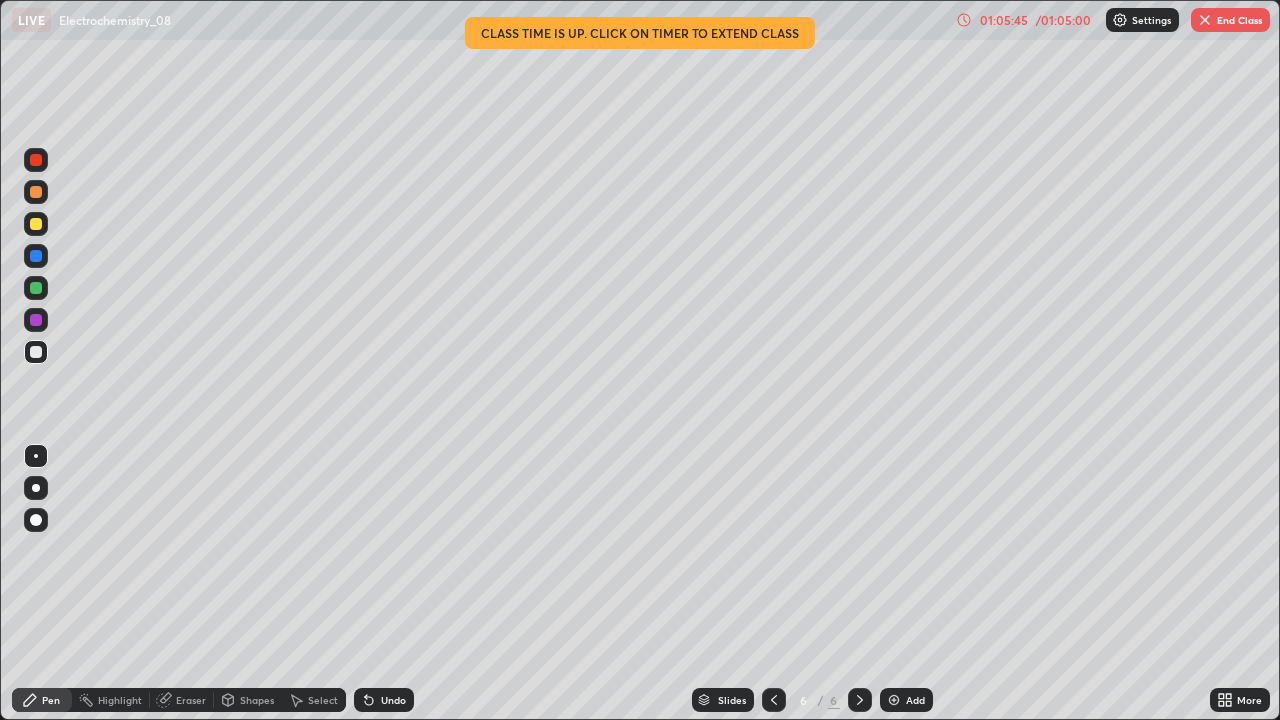 click on "End Class" at bounding box center [1230, 20] 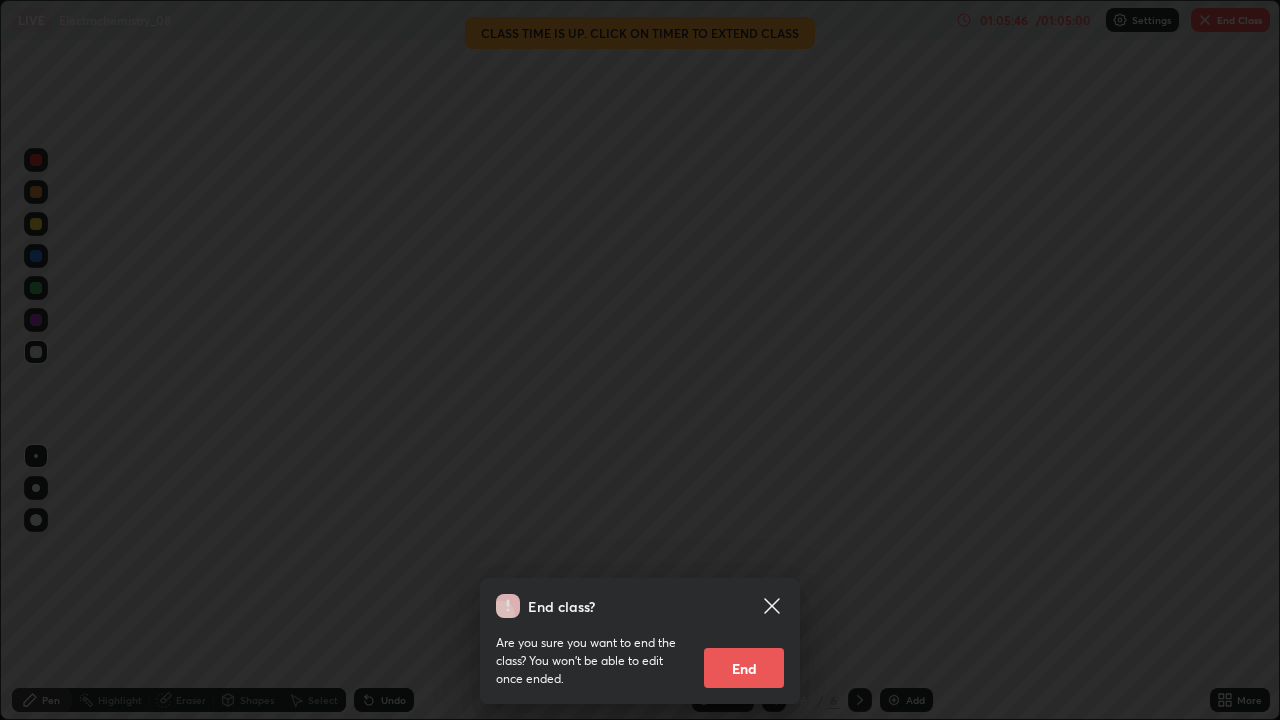 click on "End" at bounding box center (744, 668) 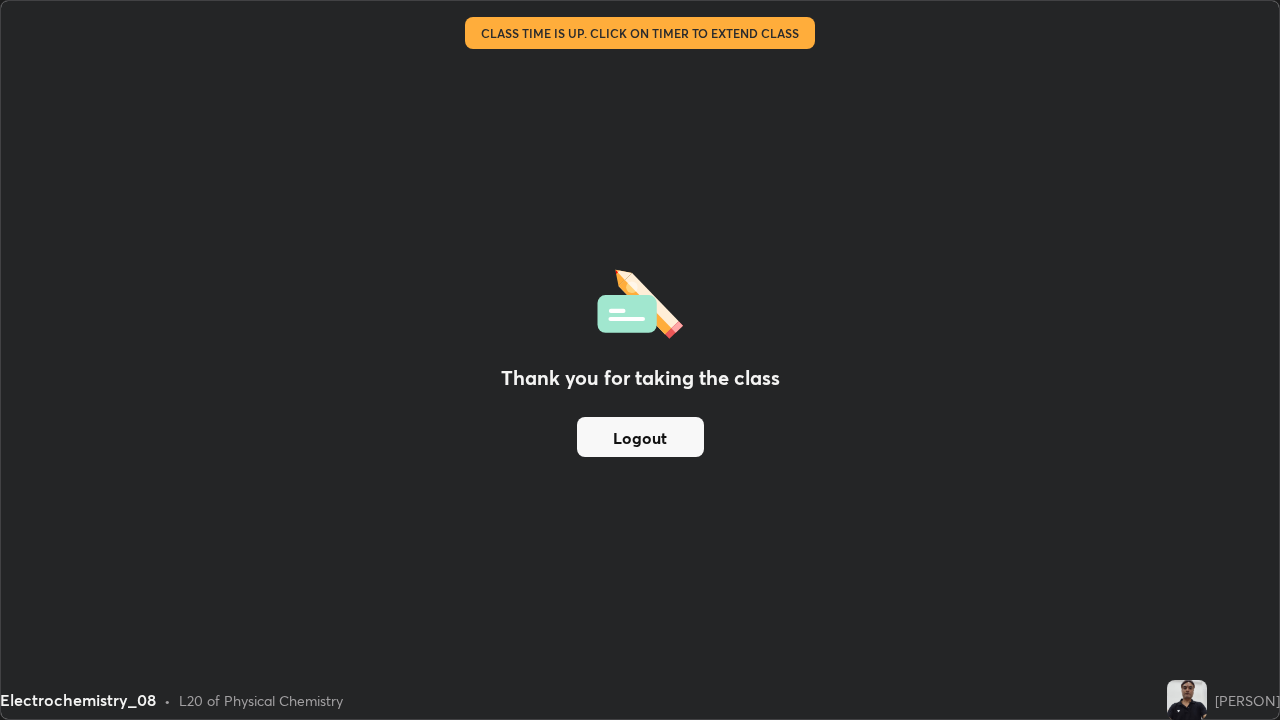 click on "Logout" at bounding box center [640, 437] 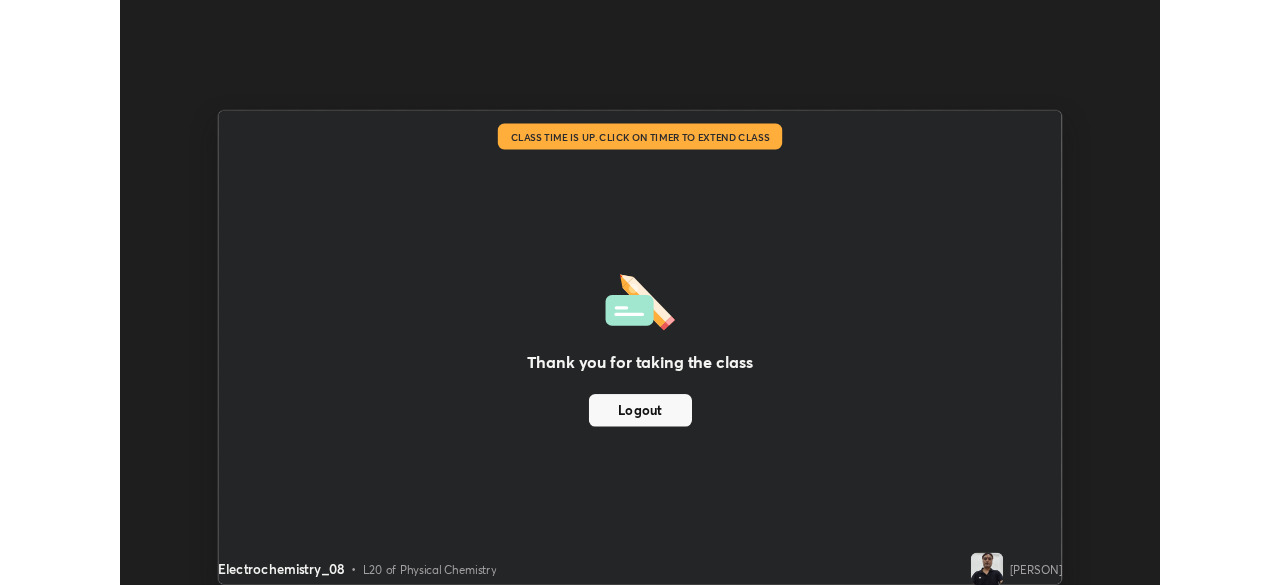 scroll, scrollTop: 585, scrollLeft: 1280, axis: both 